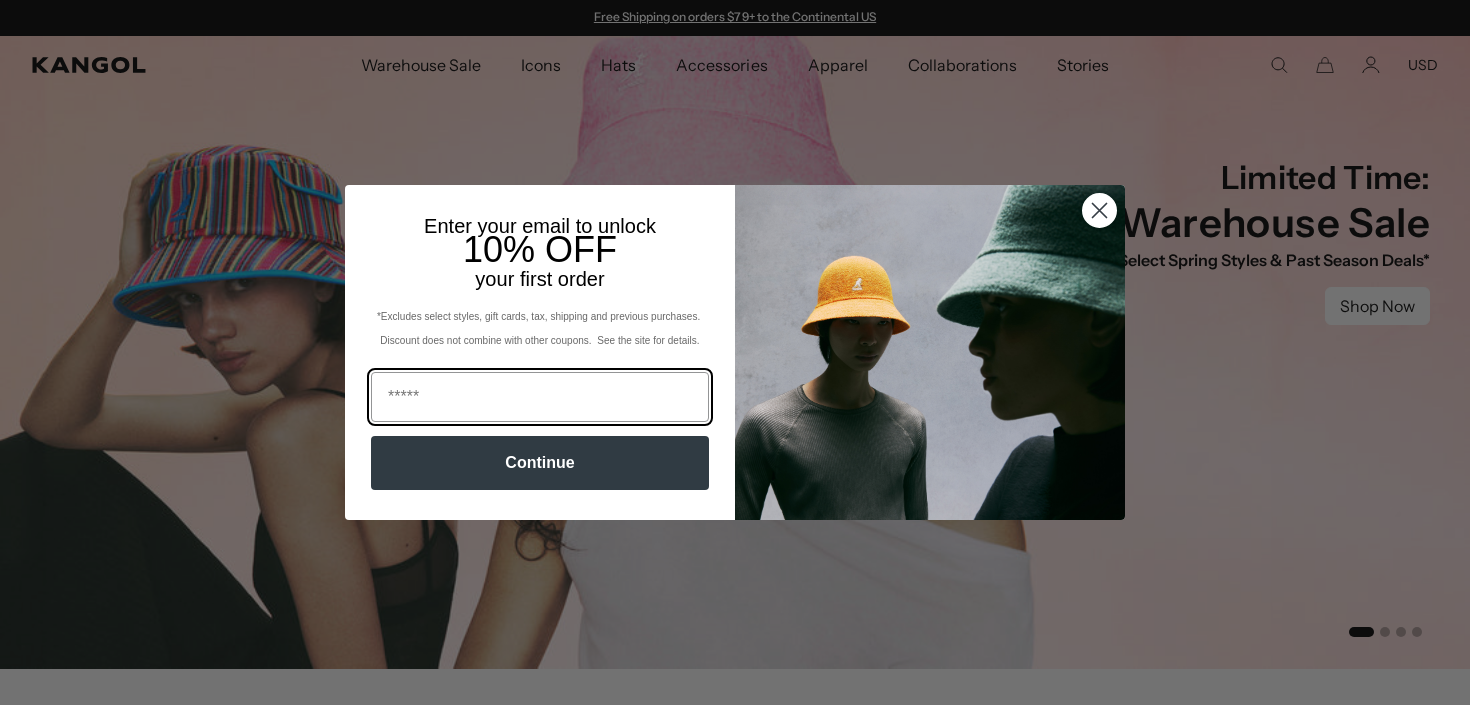 scroll, scrollTop: 0, scrollLeft: 0, axis: both 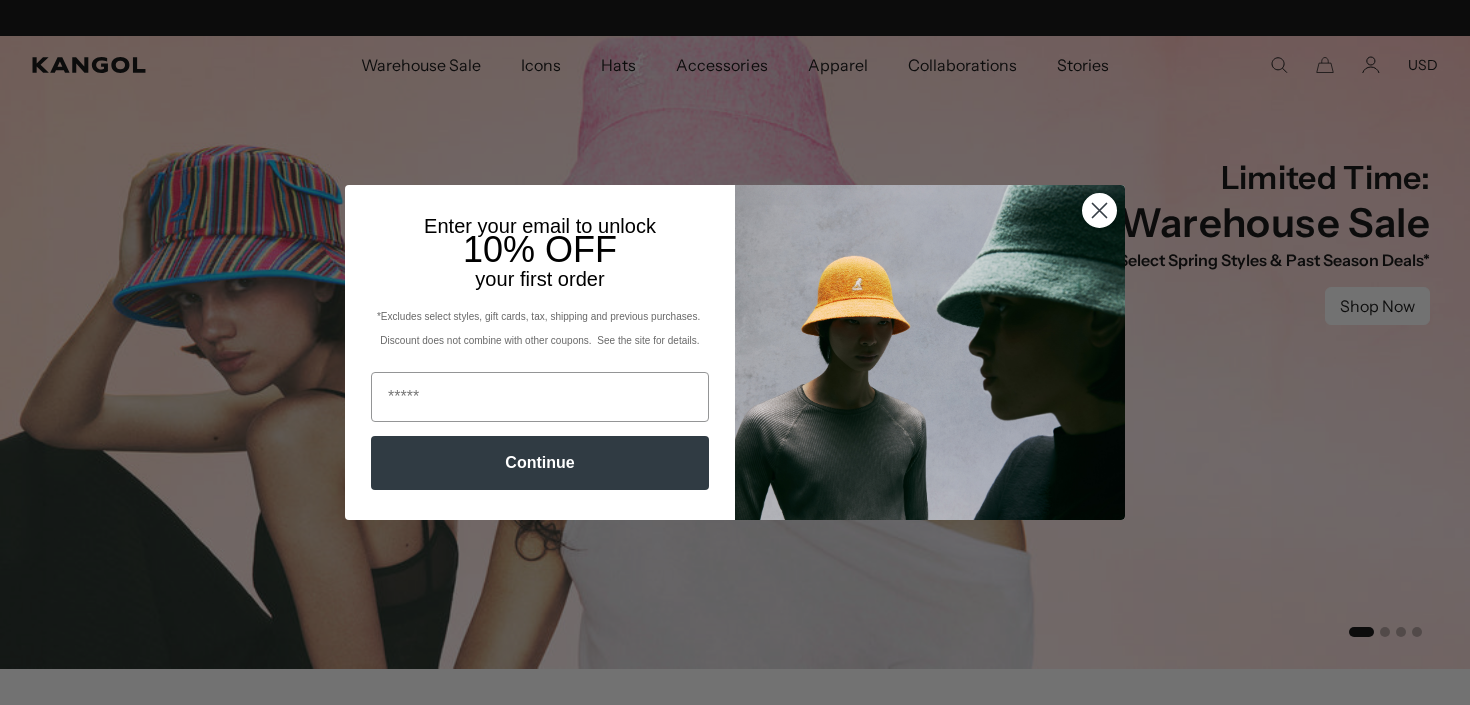 click 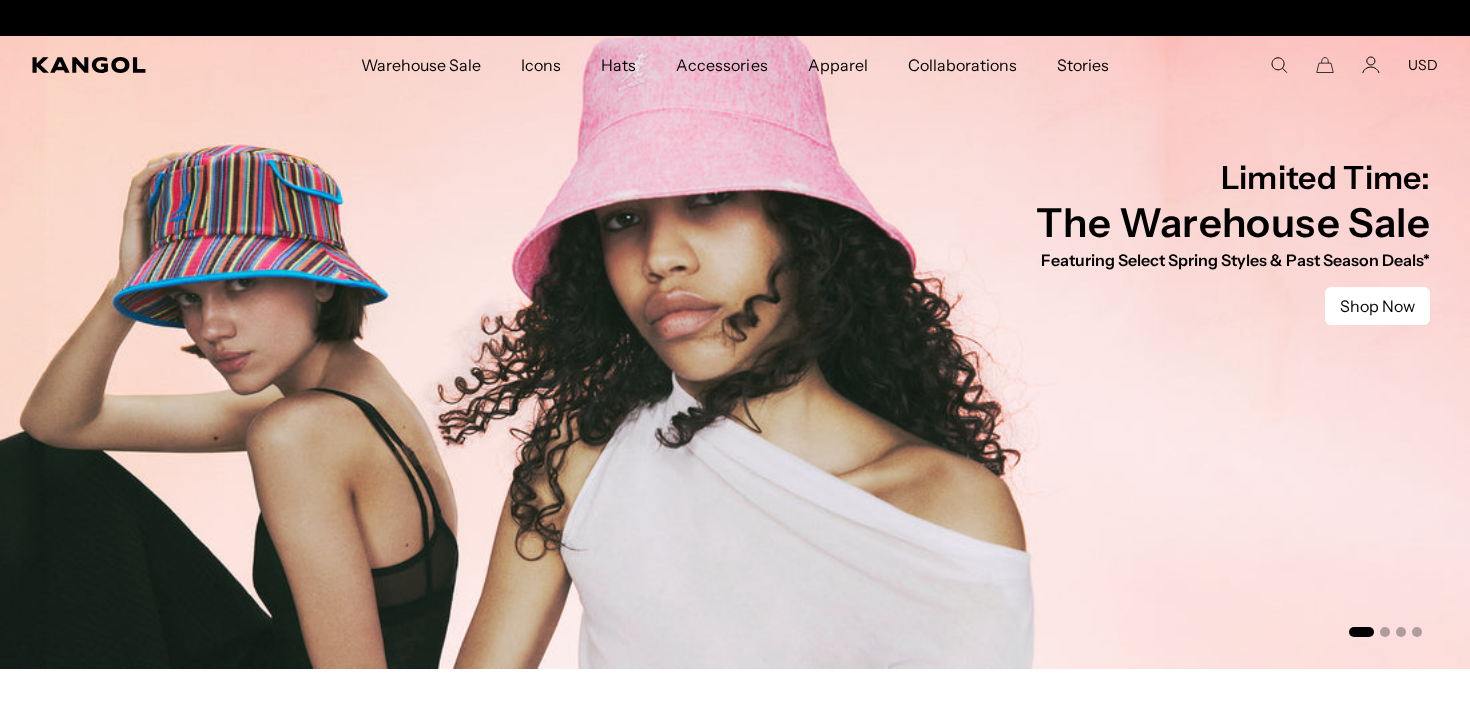 scroll, scrollTop: 0, scrollLeft: 0, axis: both 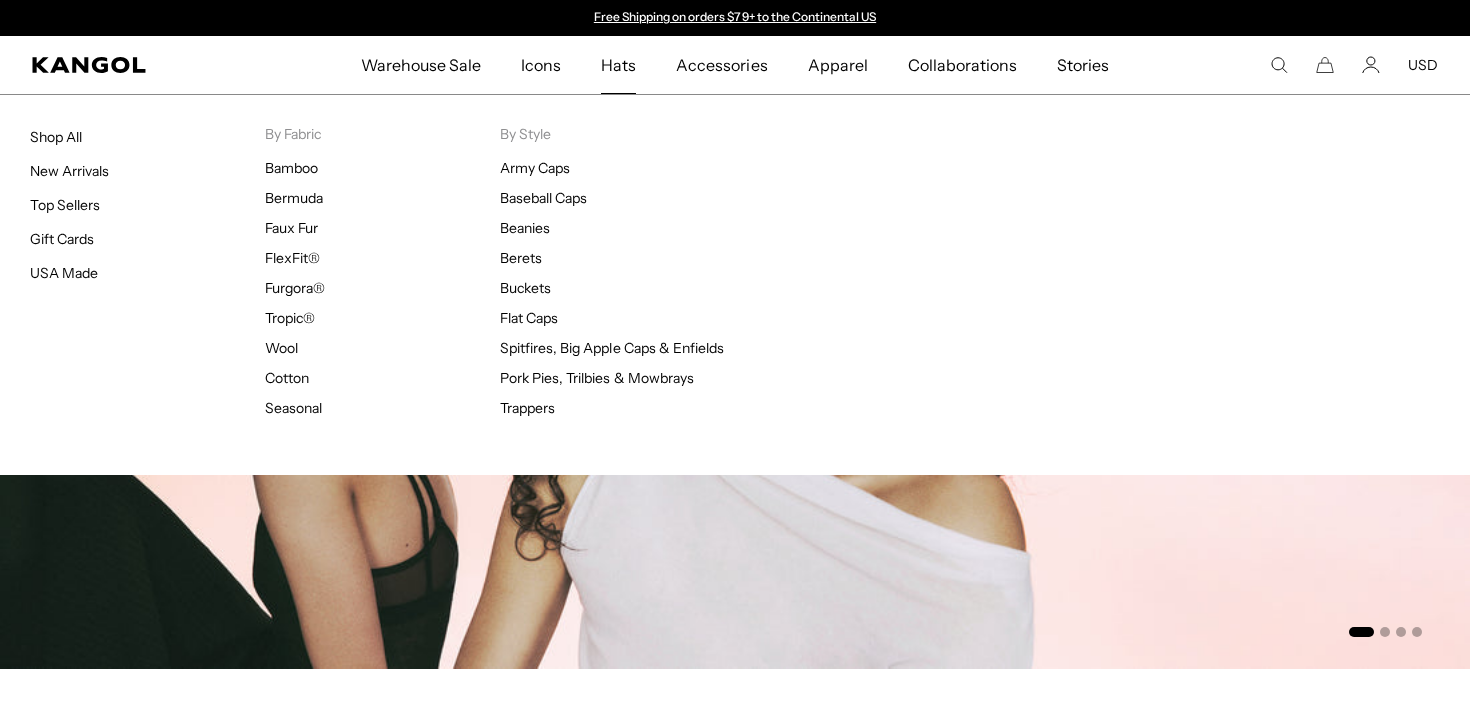 click on "Hats" at bounding box center [618, 65] 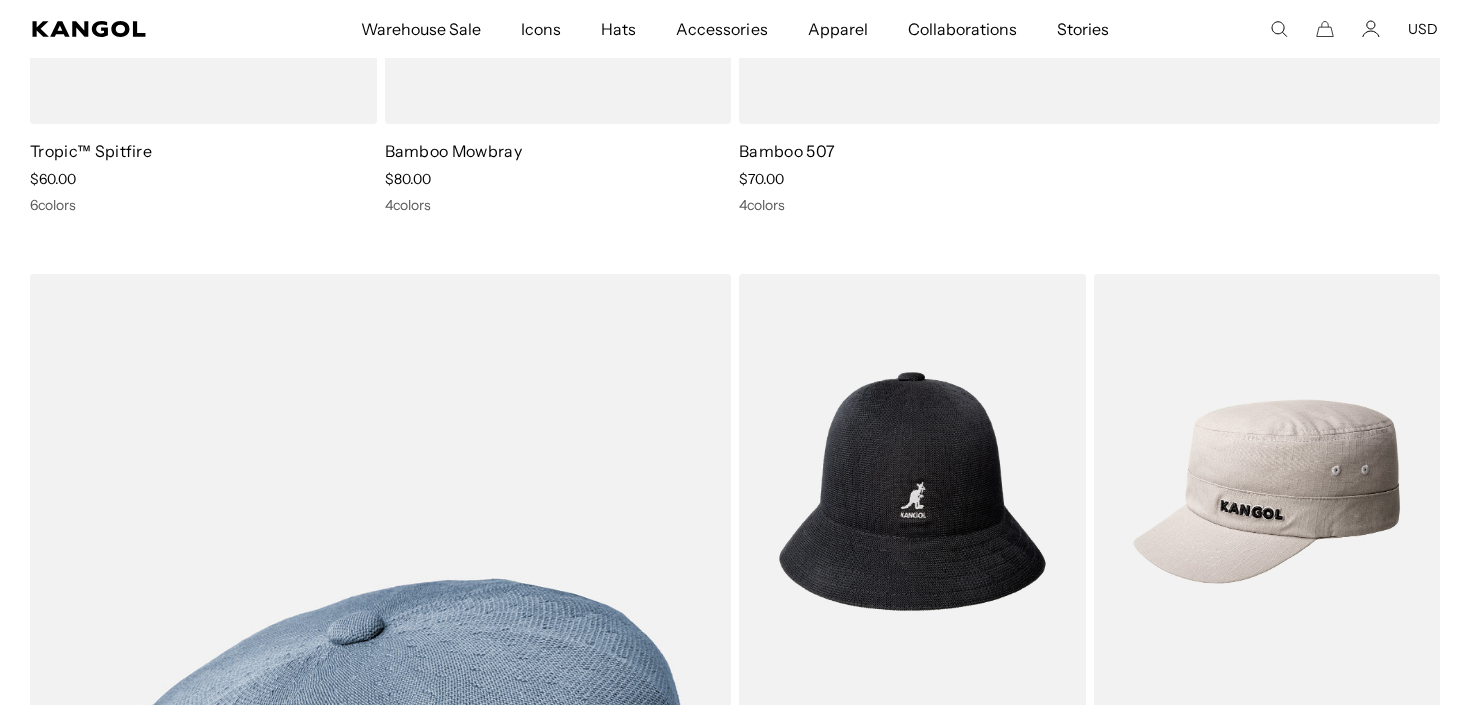 scroll, scrollTop: 1141, scrollLeft: 0, axis: vertical 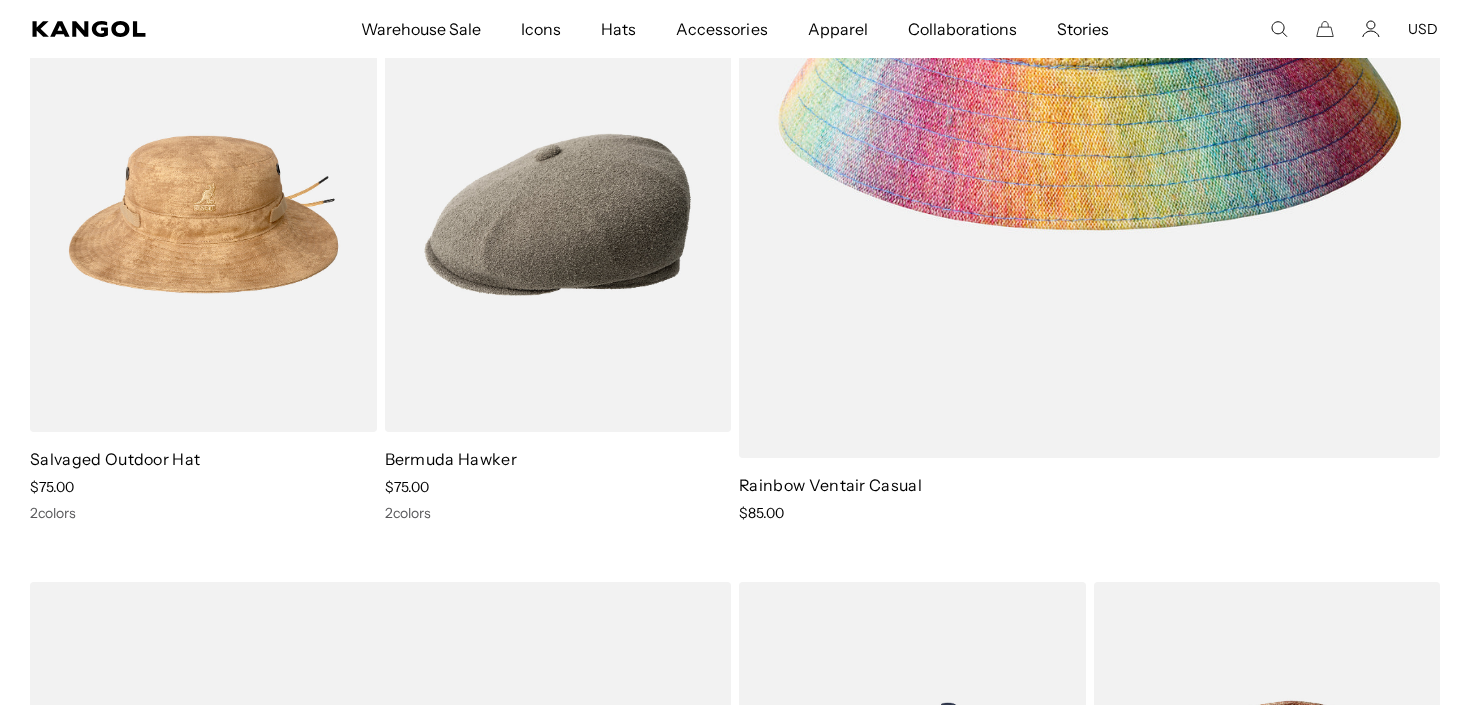 click at bounding box center [558, 214] 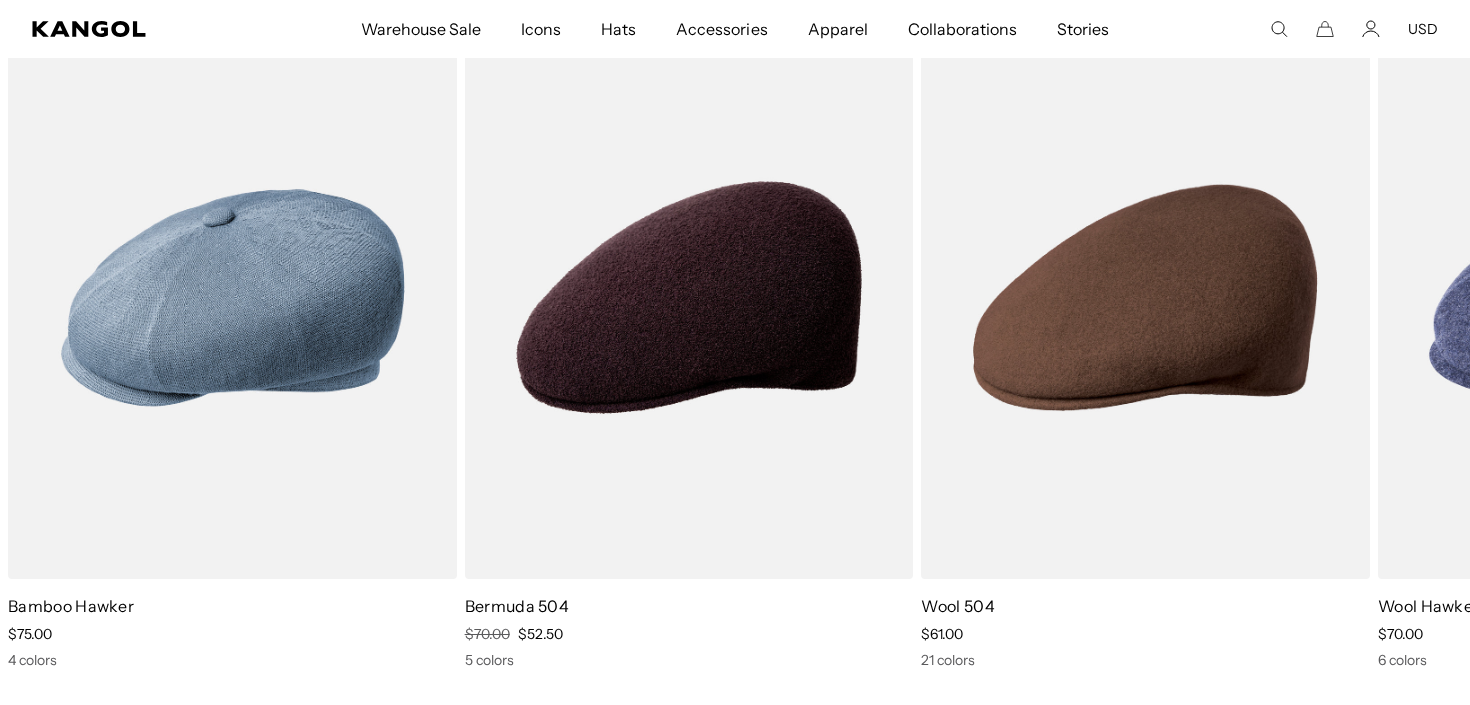scroll, scrollTop: 1174, scrollLeft: 0, axis: vertical 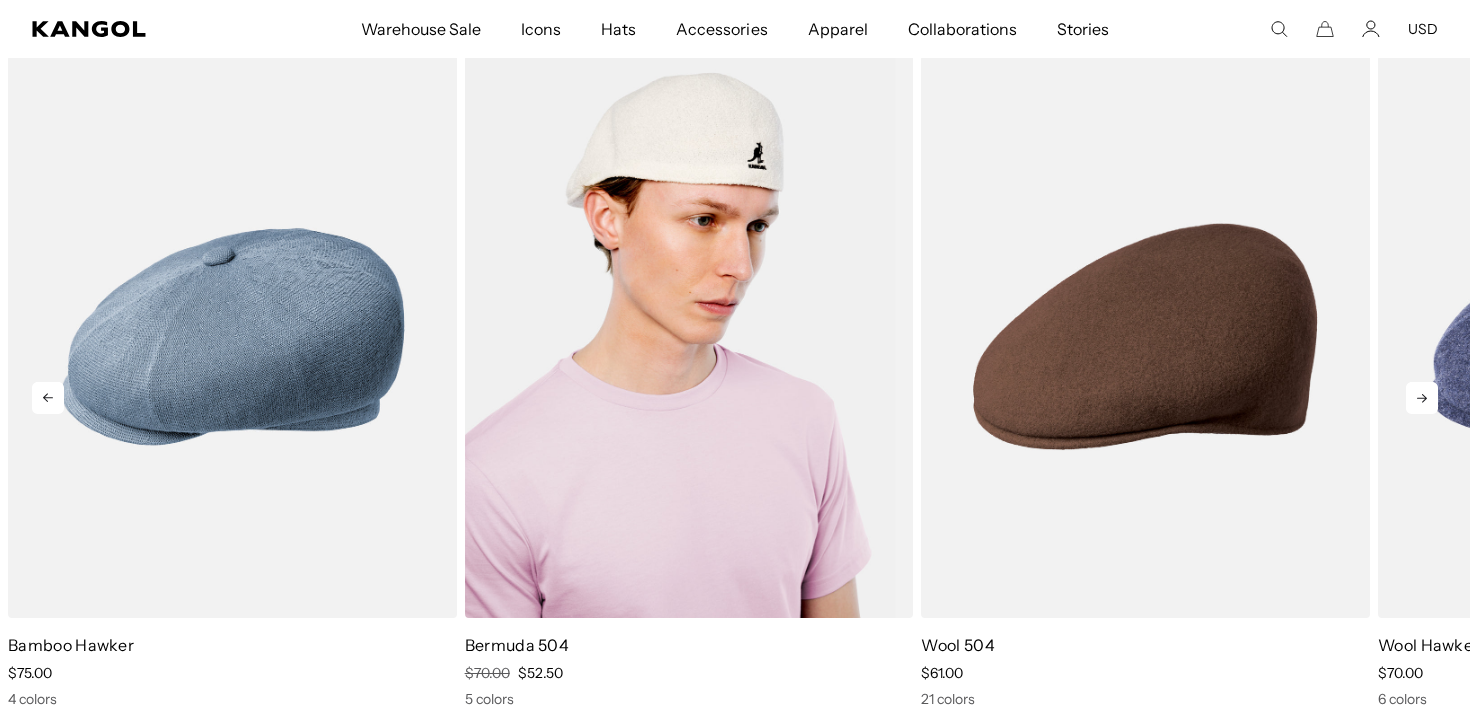 click at bounding box center [689, 336] 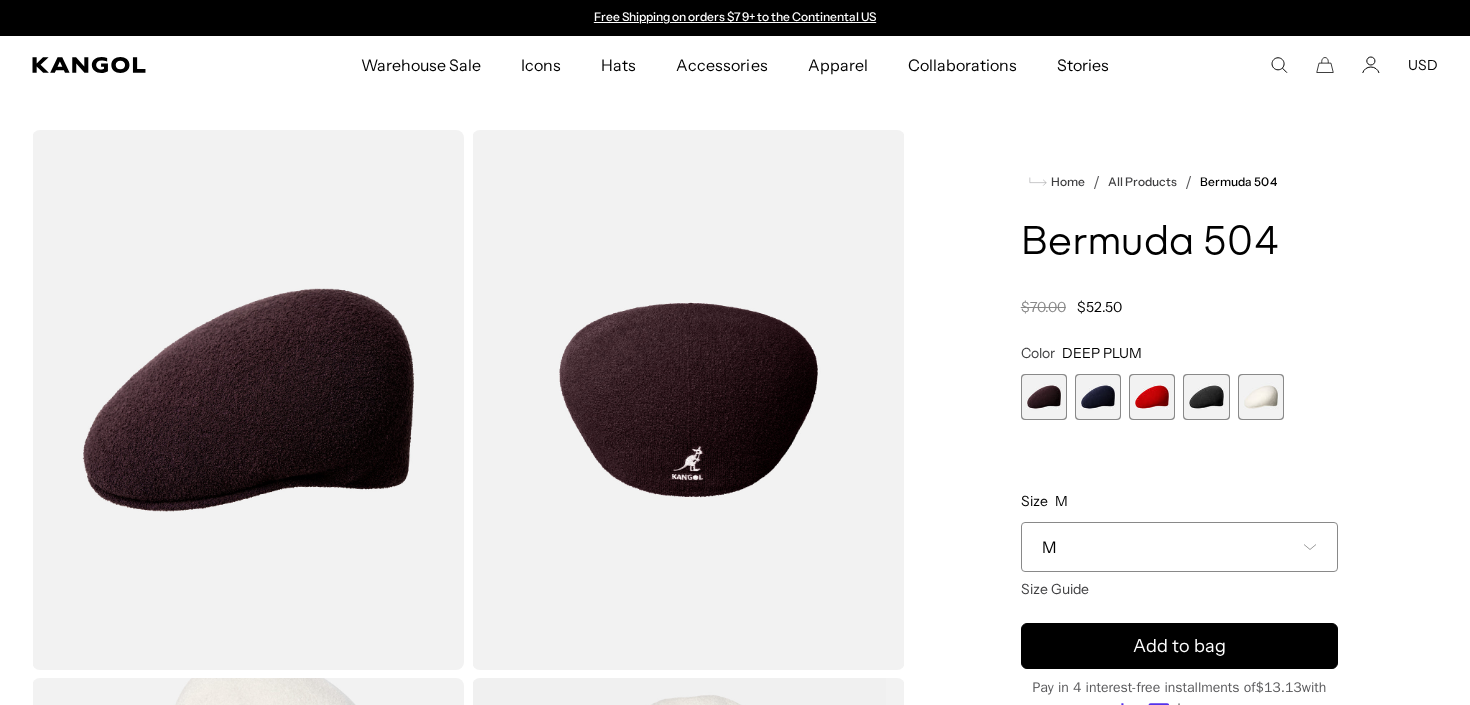 scroll, scrollTop: 0, scrollLeft: 0, axis: both 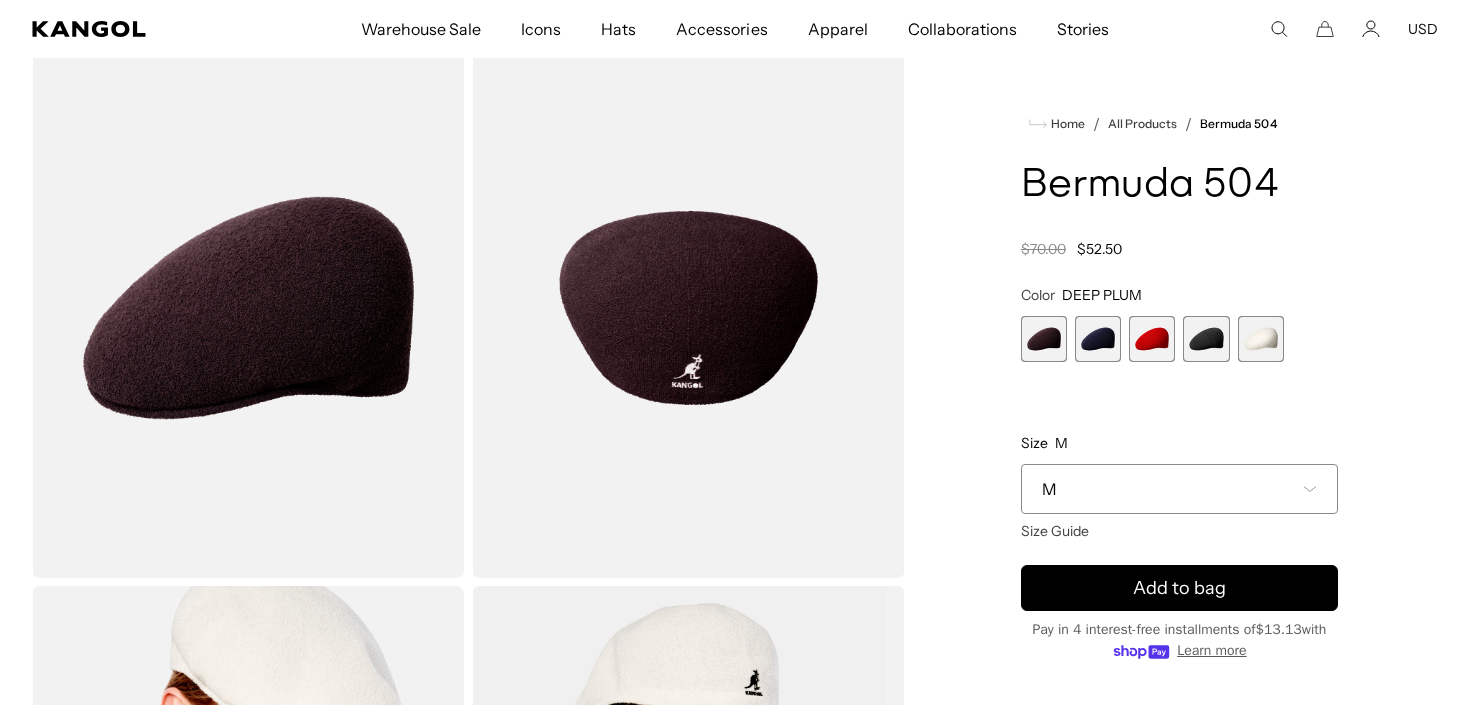 click on "M" at bounding box center (1179, 489) 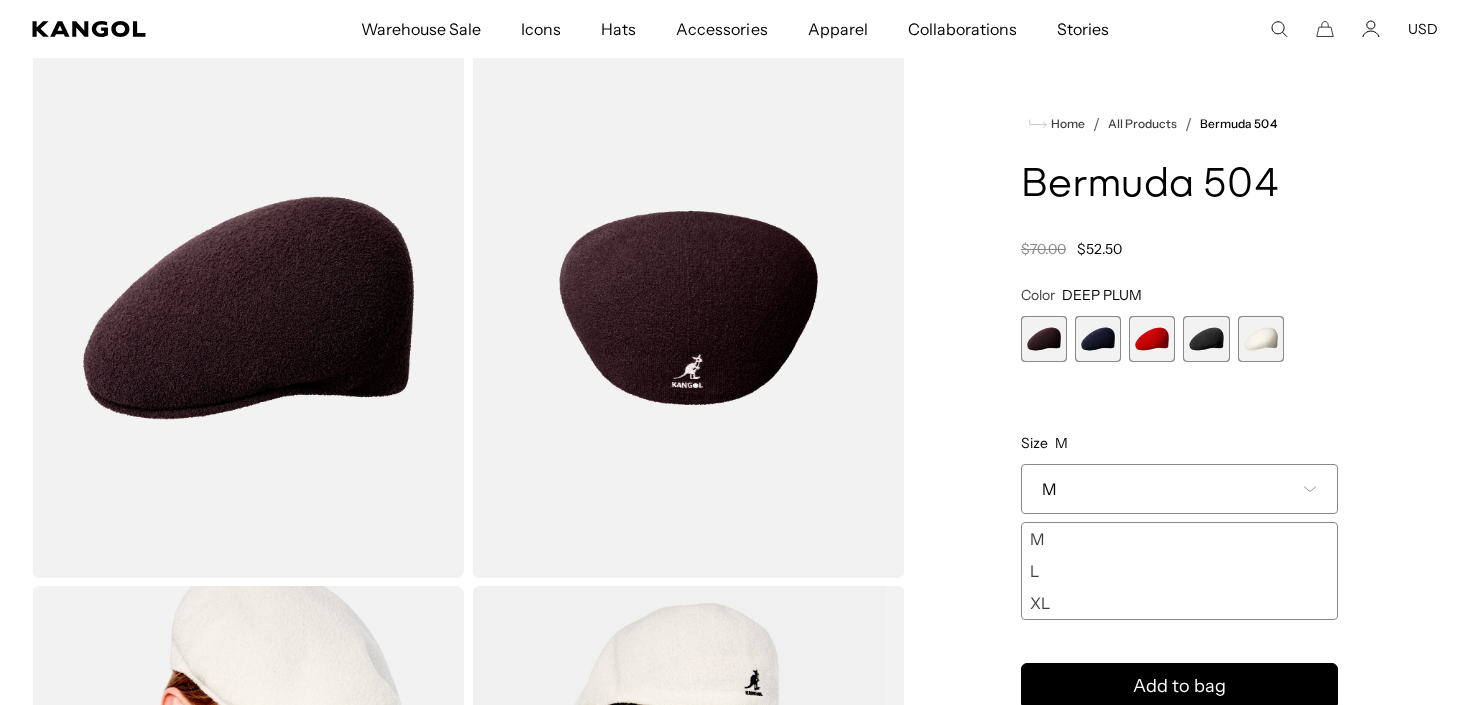 click at bounding box center [1206, 339] 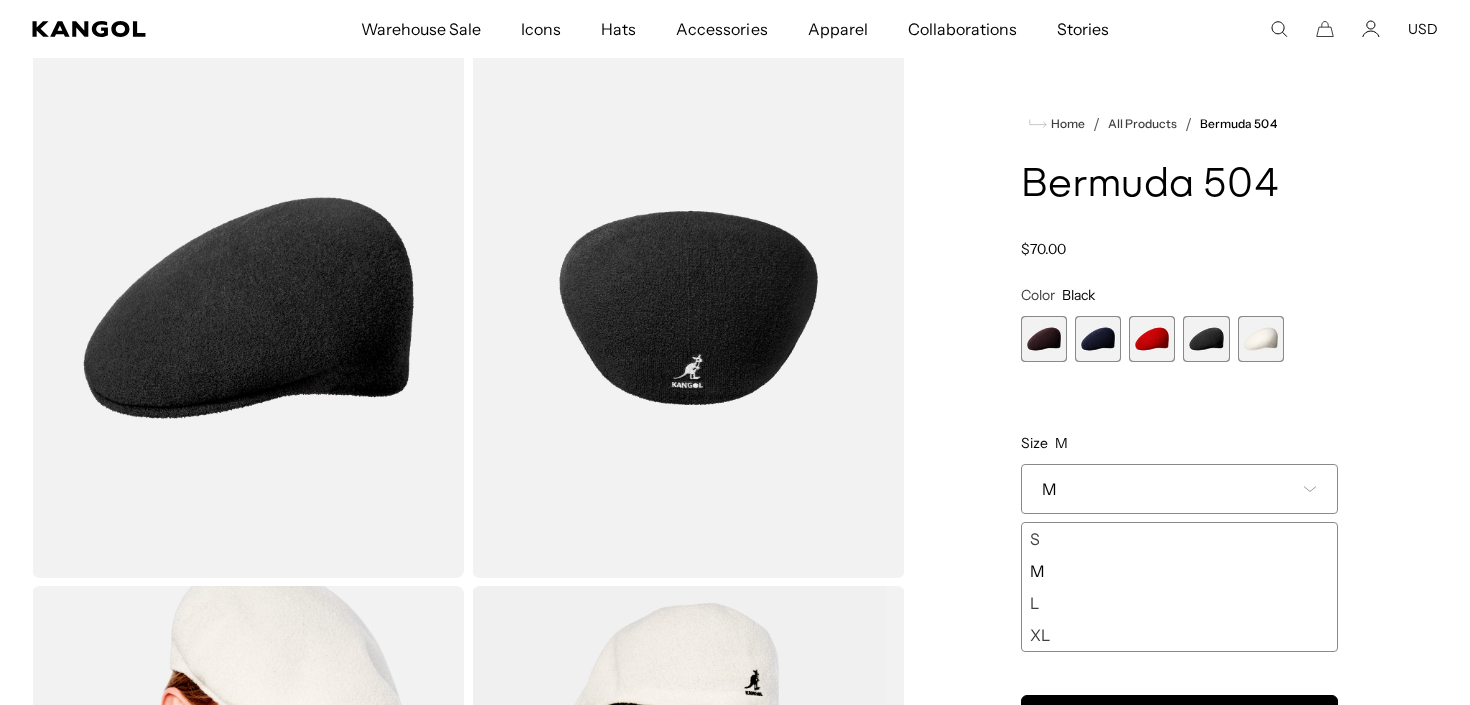 scroll, scrollTop: 0, scrollLeft: 412, axis: horizontal 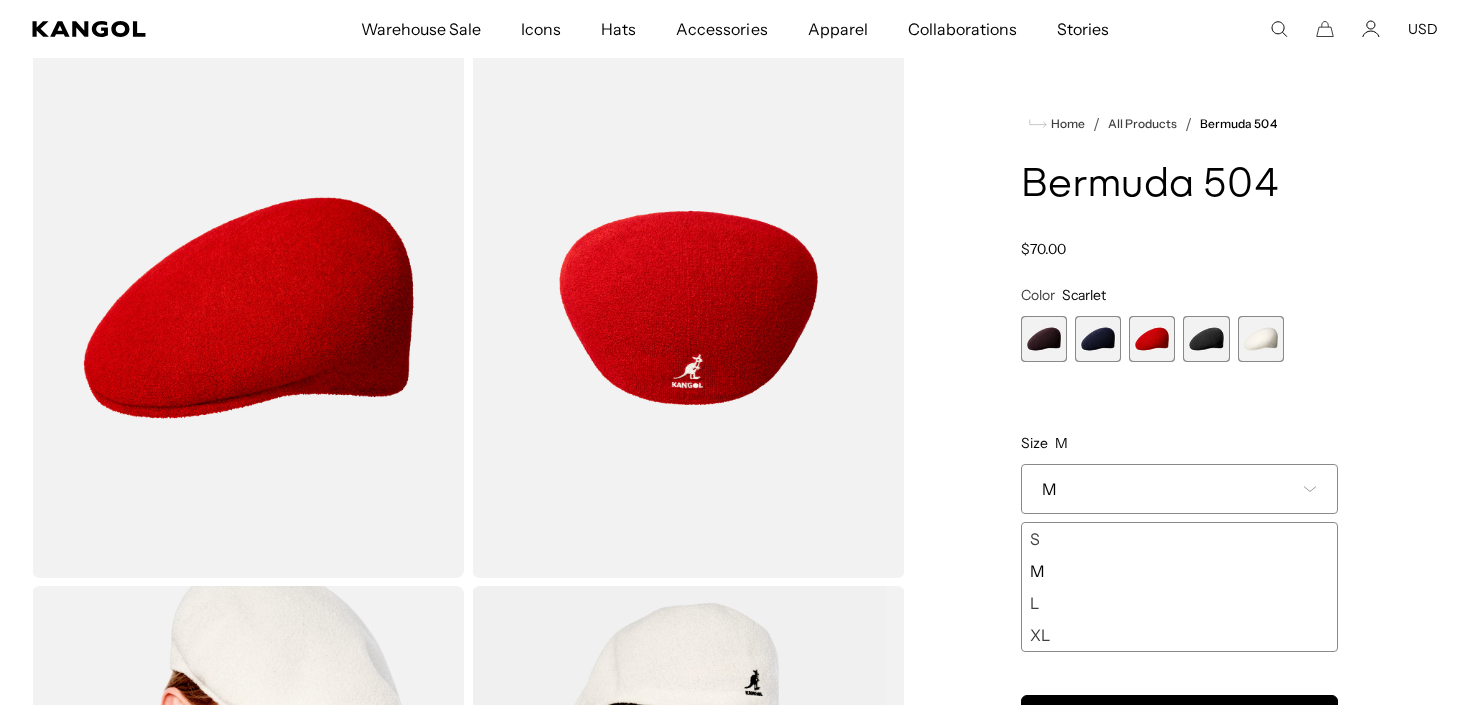 click at bounding box center (1098, 339) 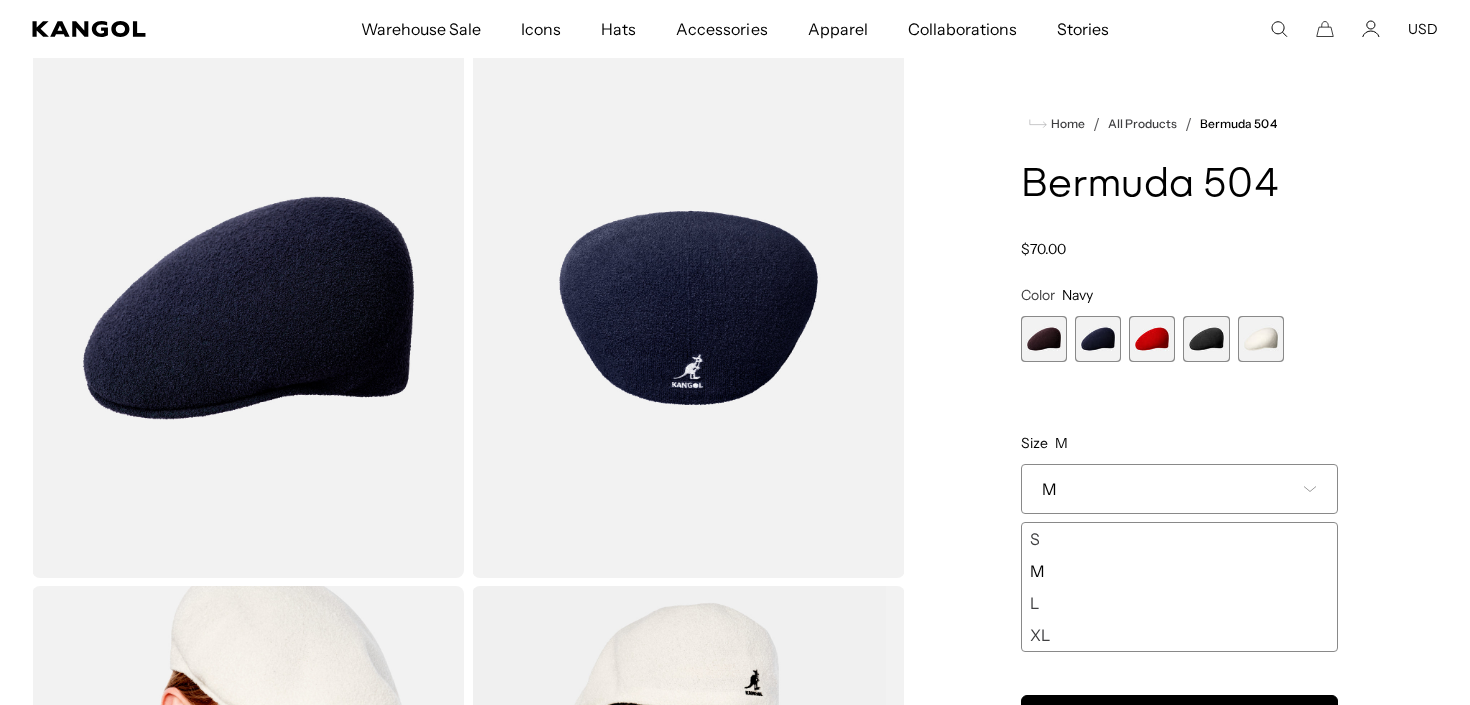 scroll, scrollTop: 0, scrollLeft: 0, axis: both 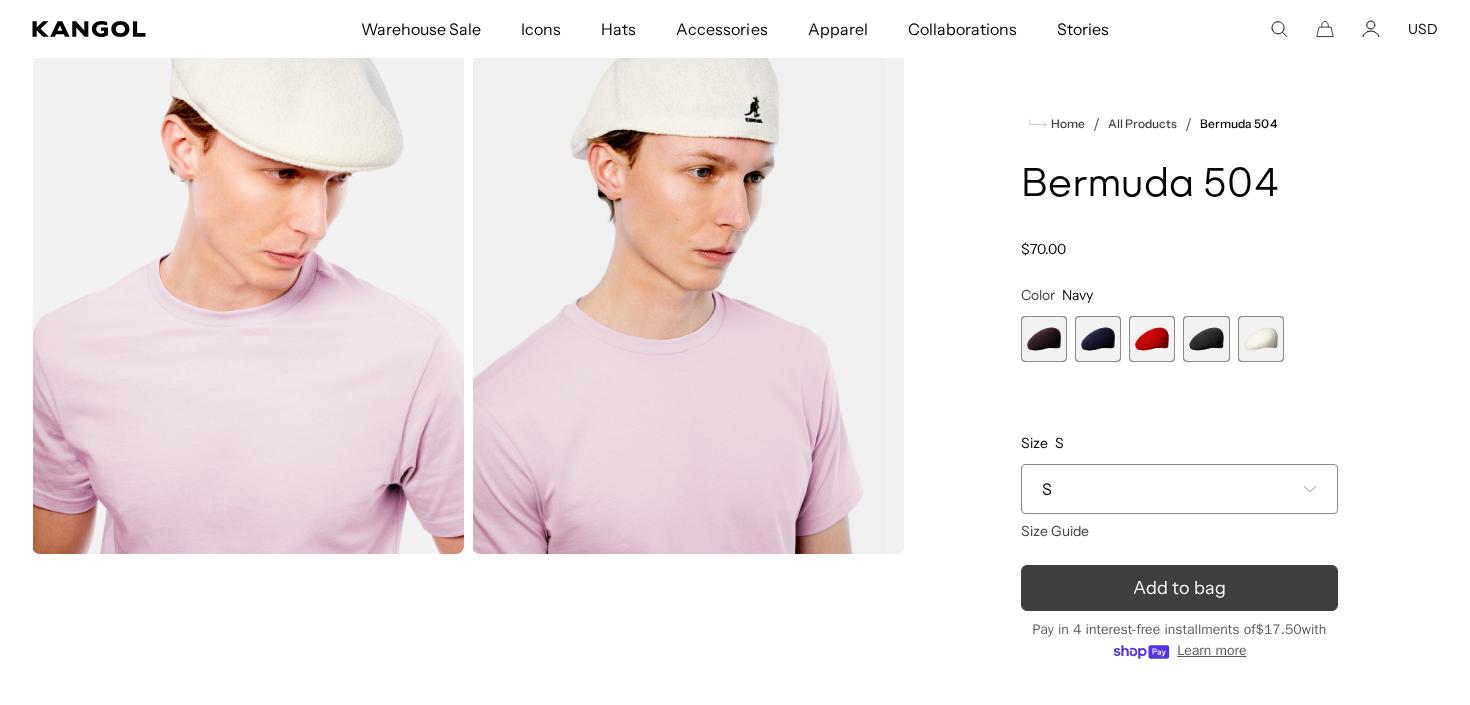 click on "Add to bag" at bounding box center [1179, 588] 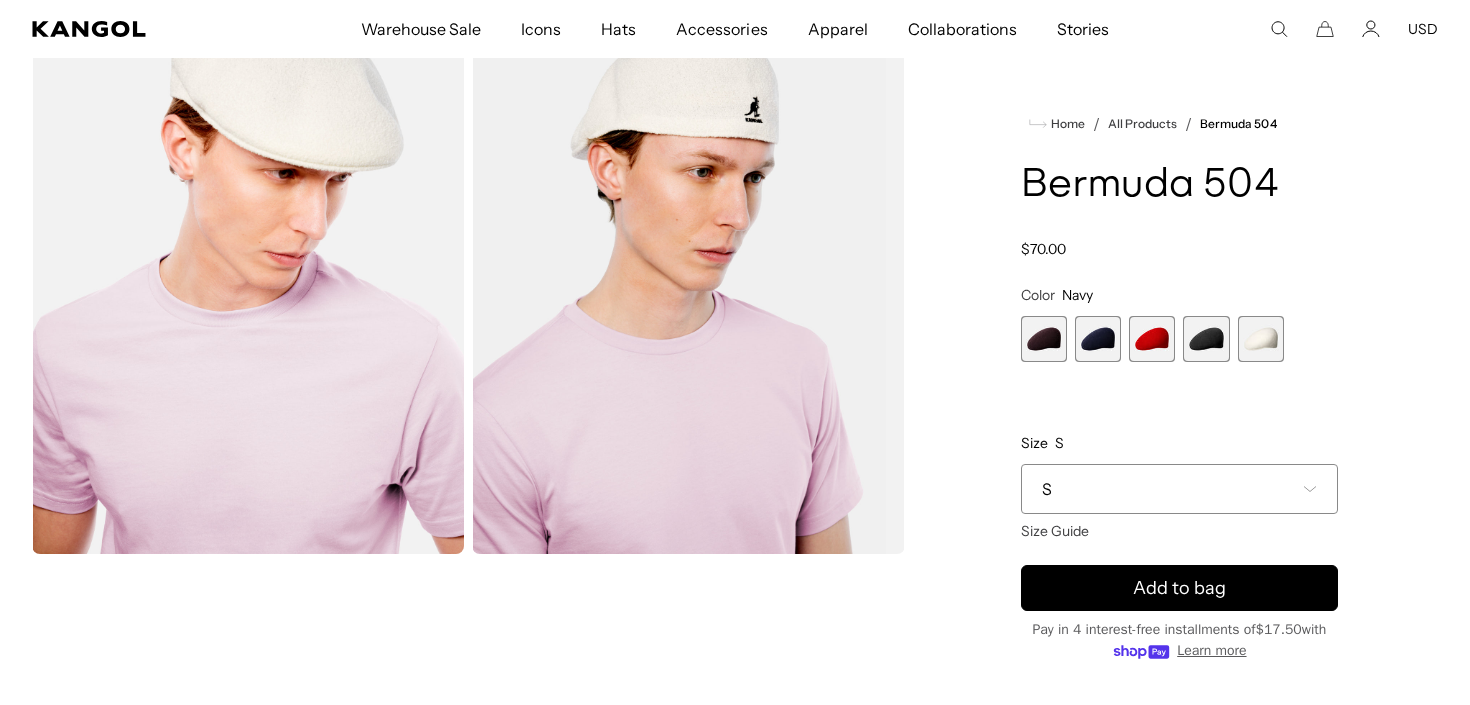 scroll, scrollTop: 0, scrollLeft: 412, axis: horizontal 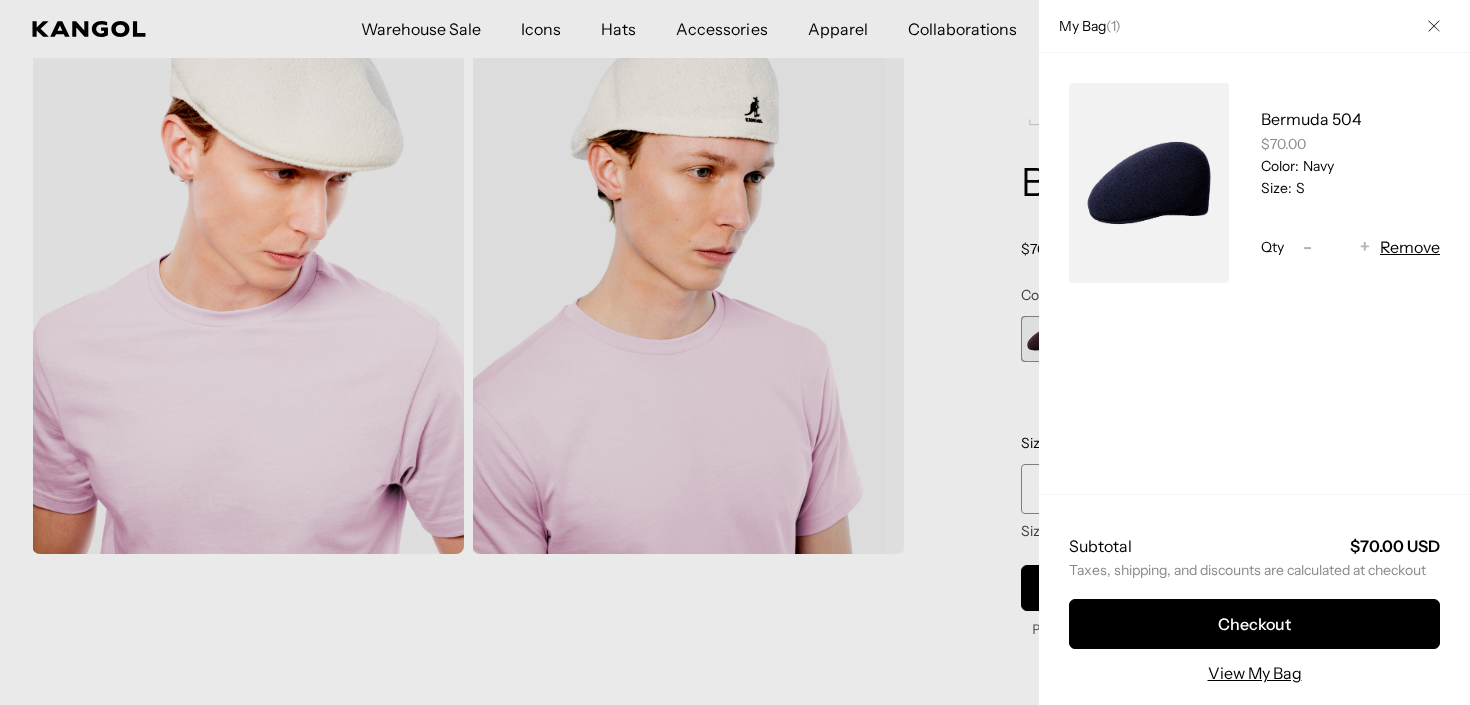 click on "My Bag
( 1 )
Bermuda 504
$70.00
Color:
Navy
Size:
S
Qty
Decrease quantity for Bermuda 504
-
*
Increase quantity for Bermuda 504
+
Remove
Loading...
Subtotal" at bounding box center (1254, 352) 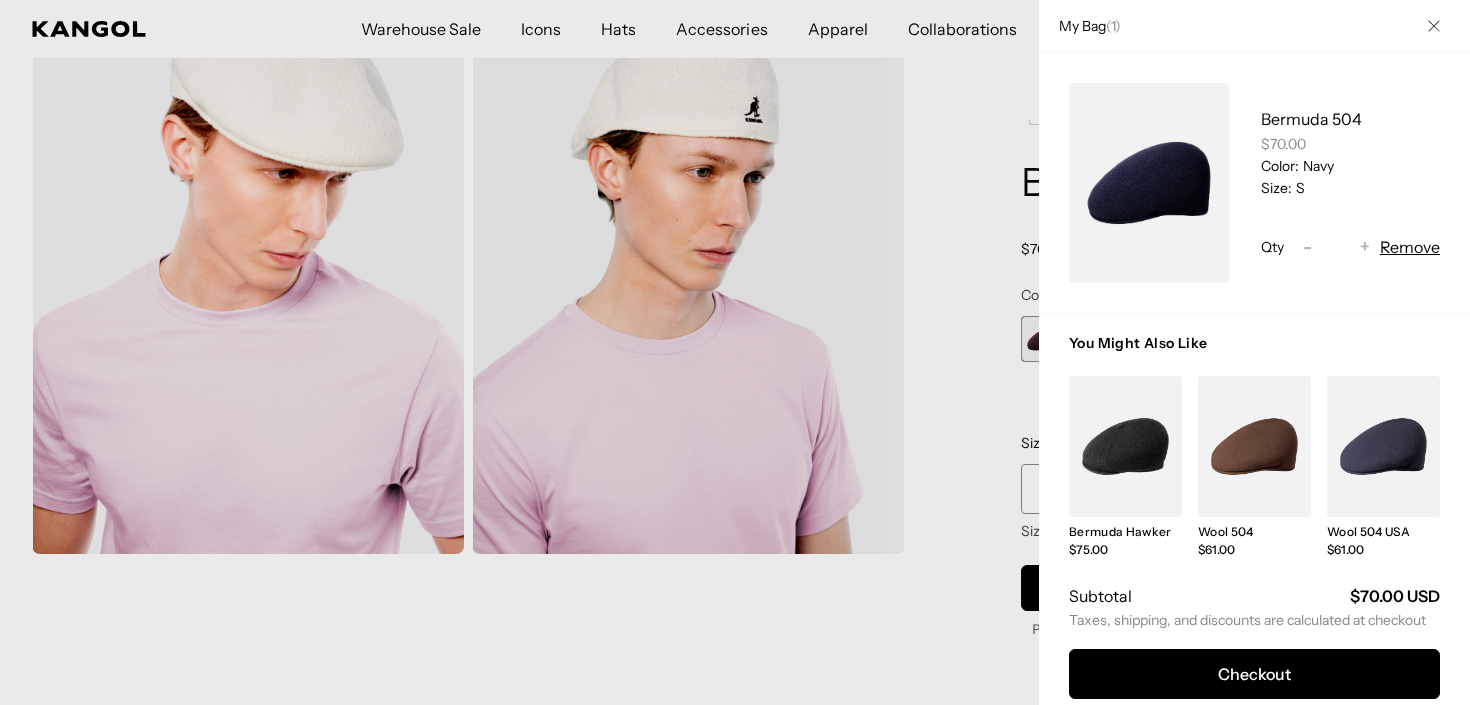 click at bounding box center [735, 352] 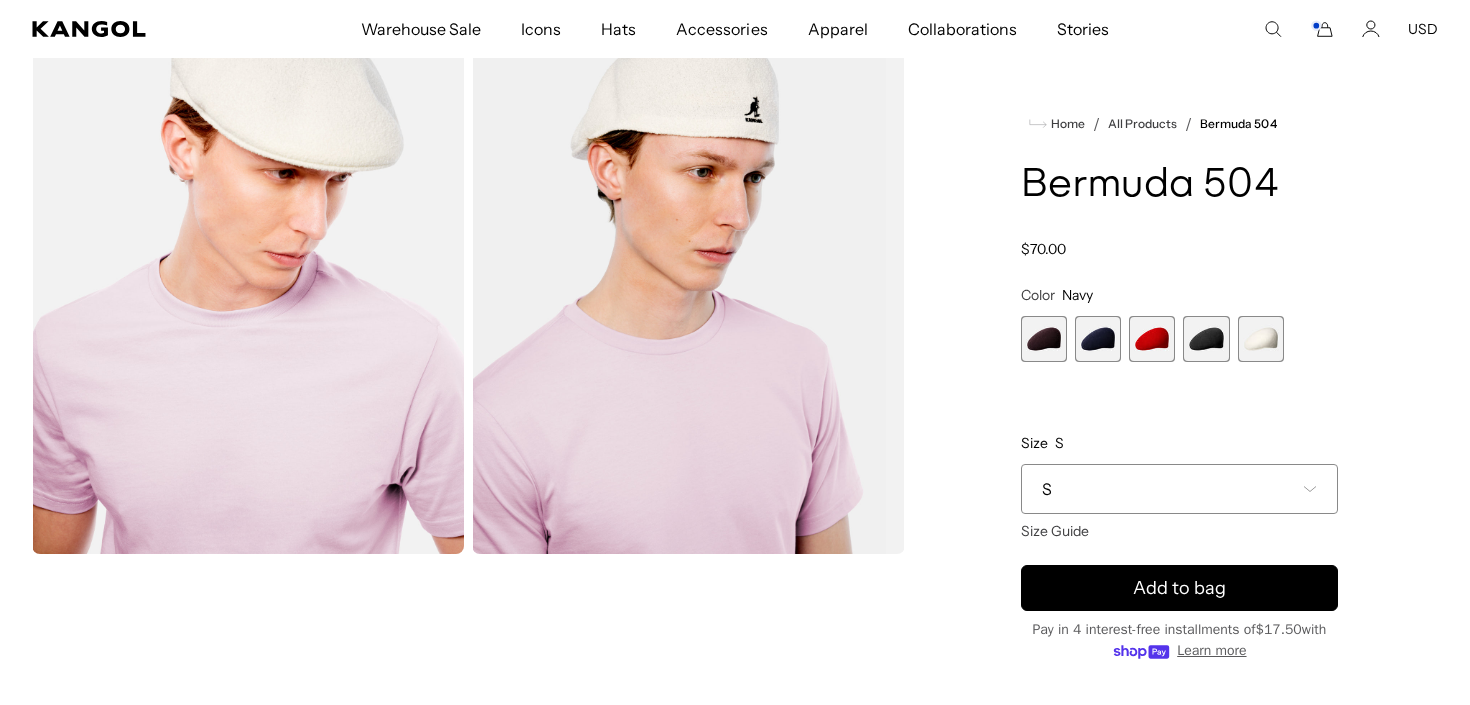 click at bounding box center (1044, 339) 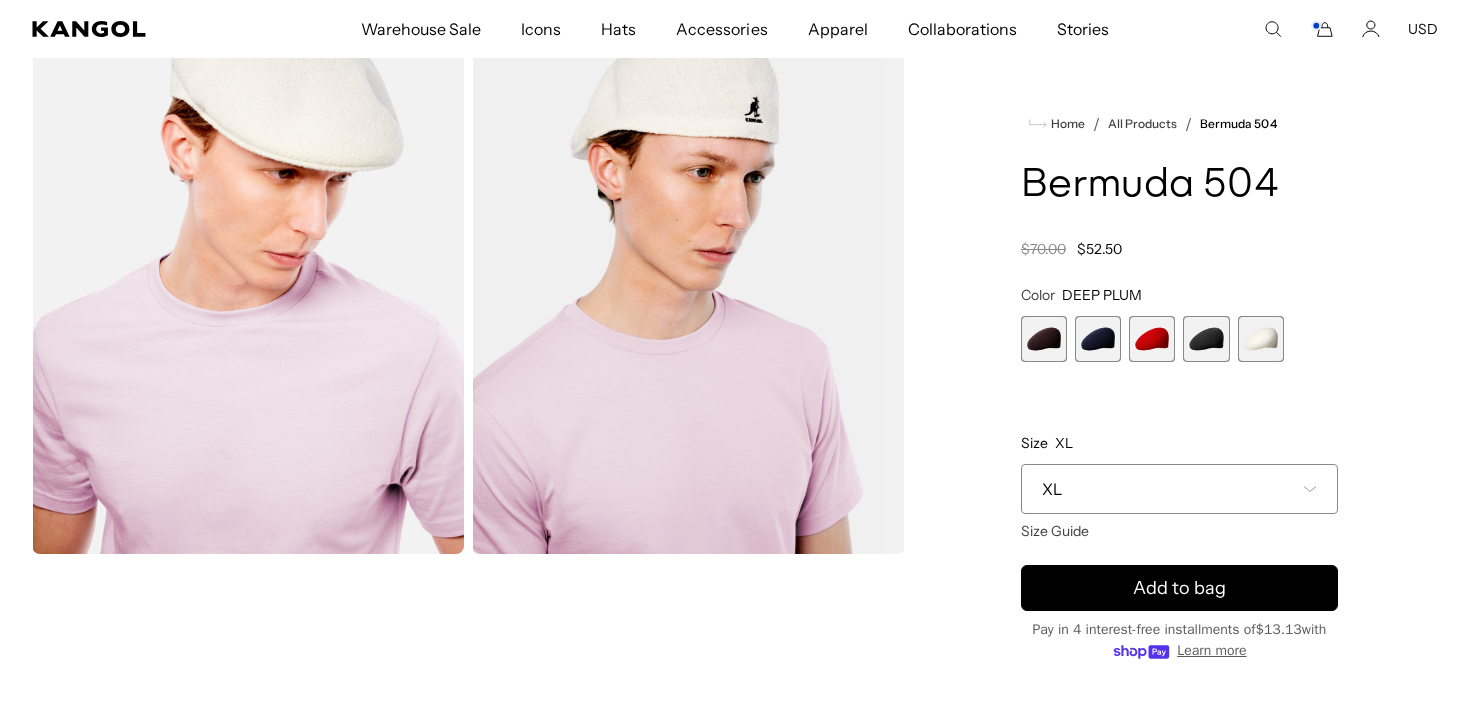 click at bounding box center (1098, 339) 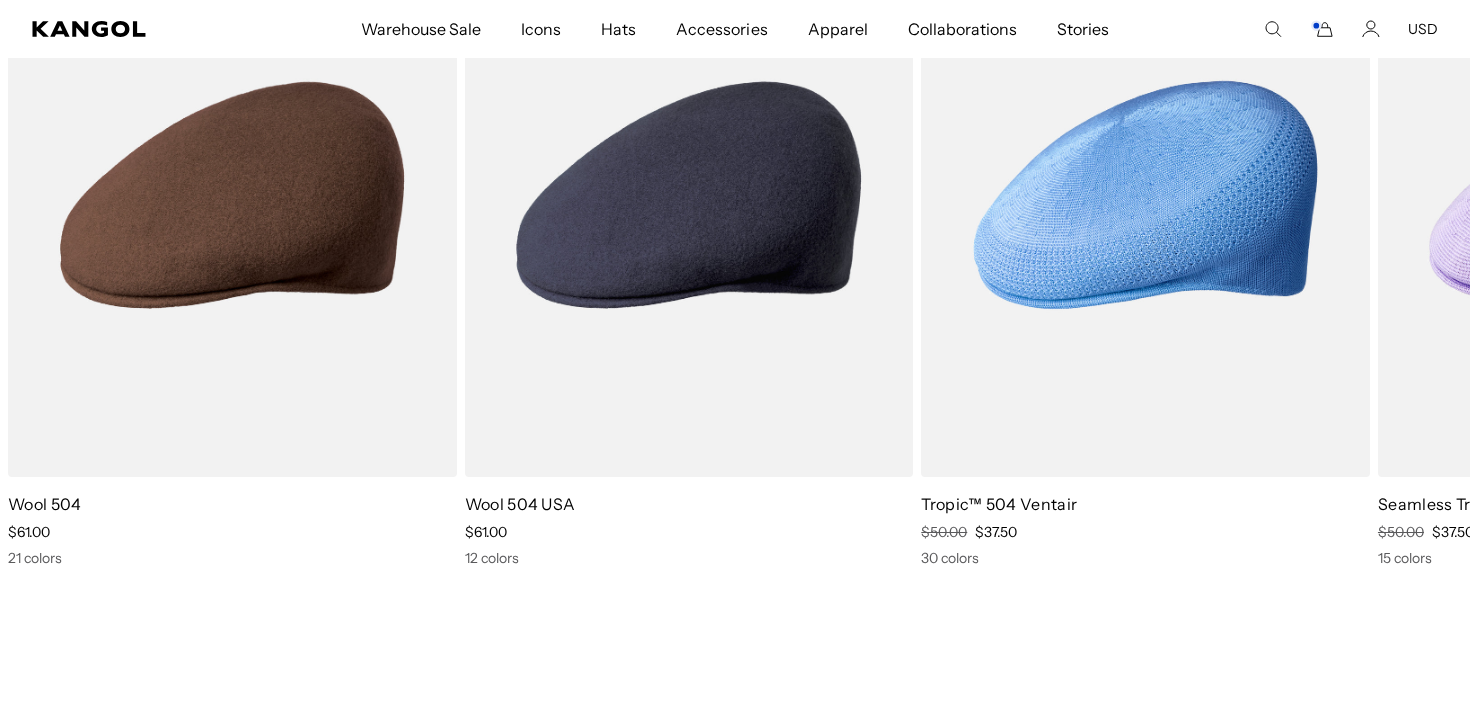 scroll, scrollTop: 2016, scrollLeft: 0, axis: vertical 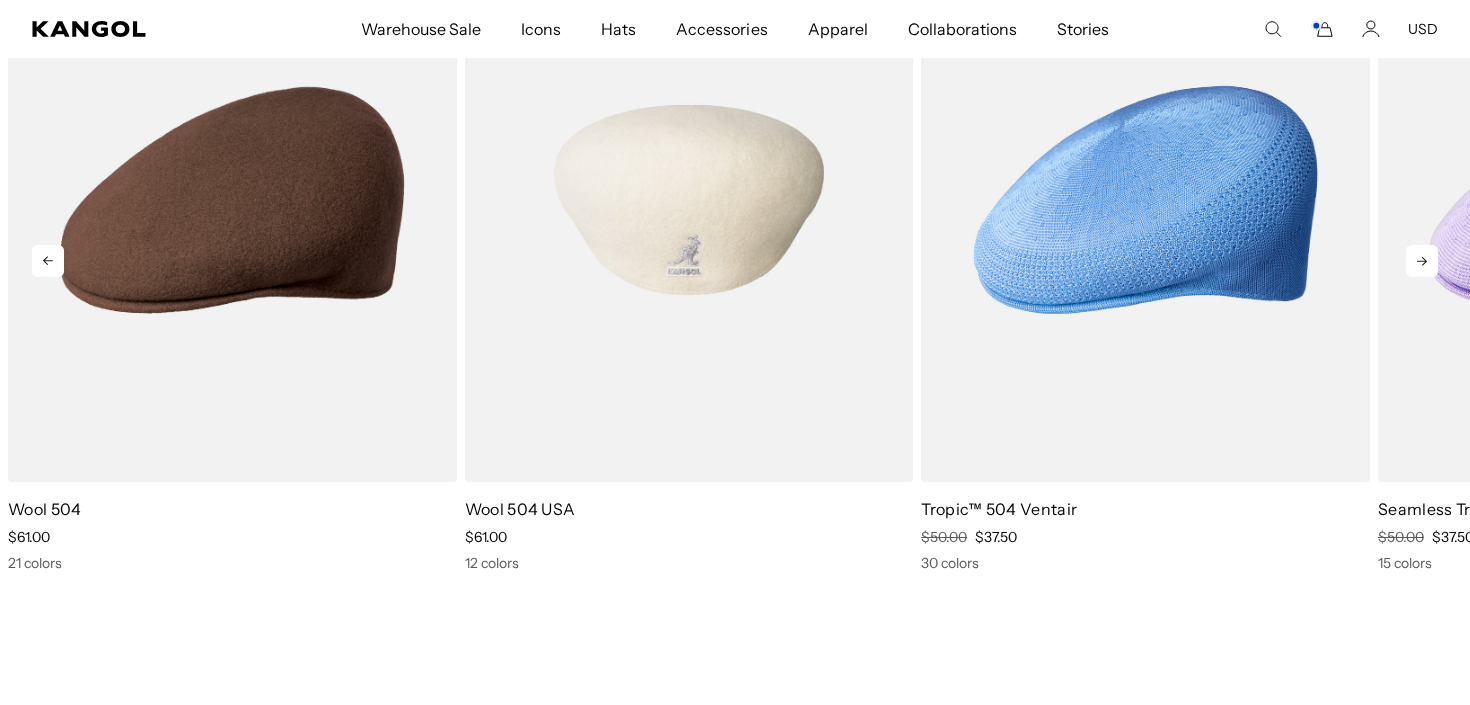 click at bounding box center [689, 199] 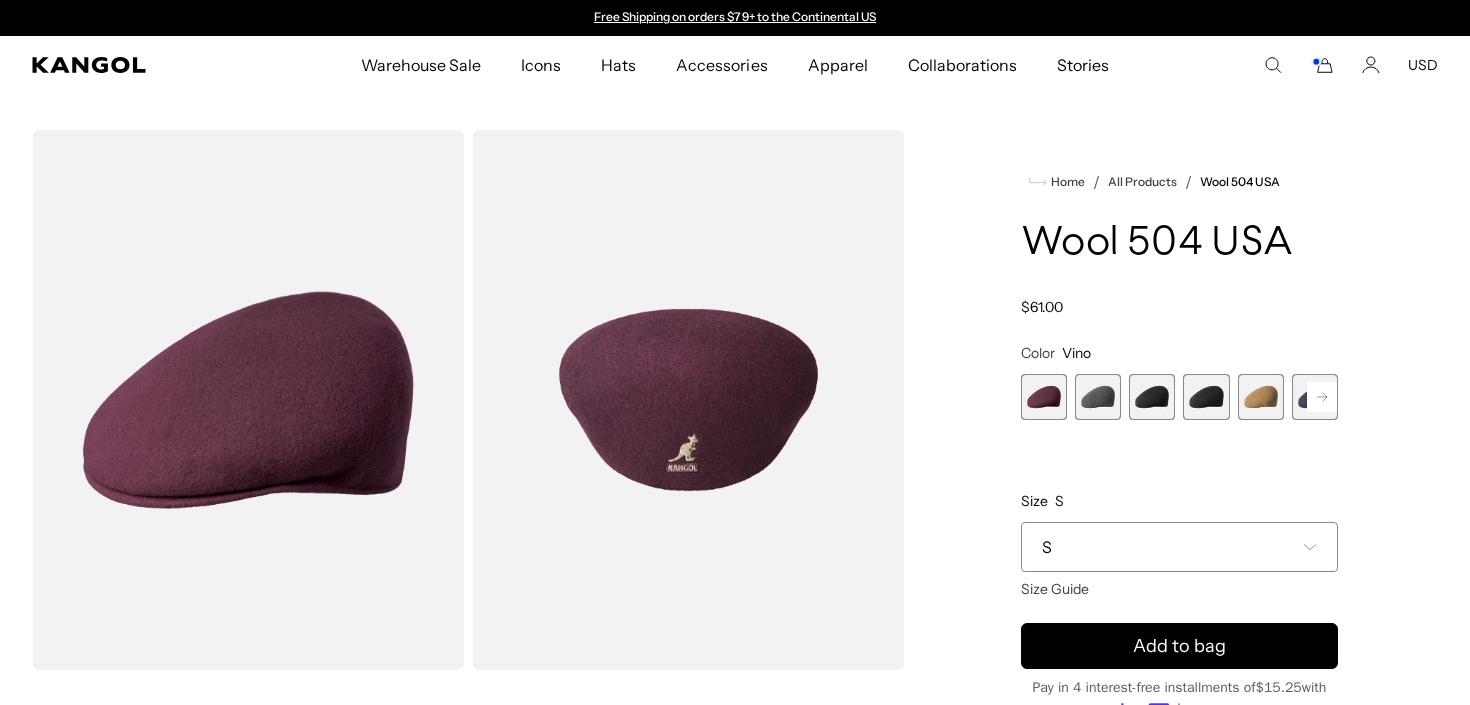 scroll, scrollTop: 61, scrollLeft: 0, axis: vertical 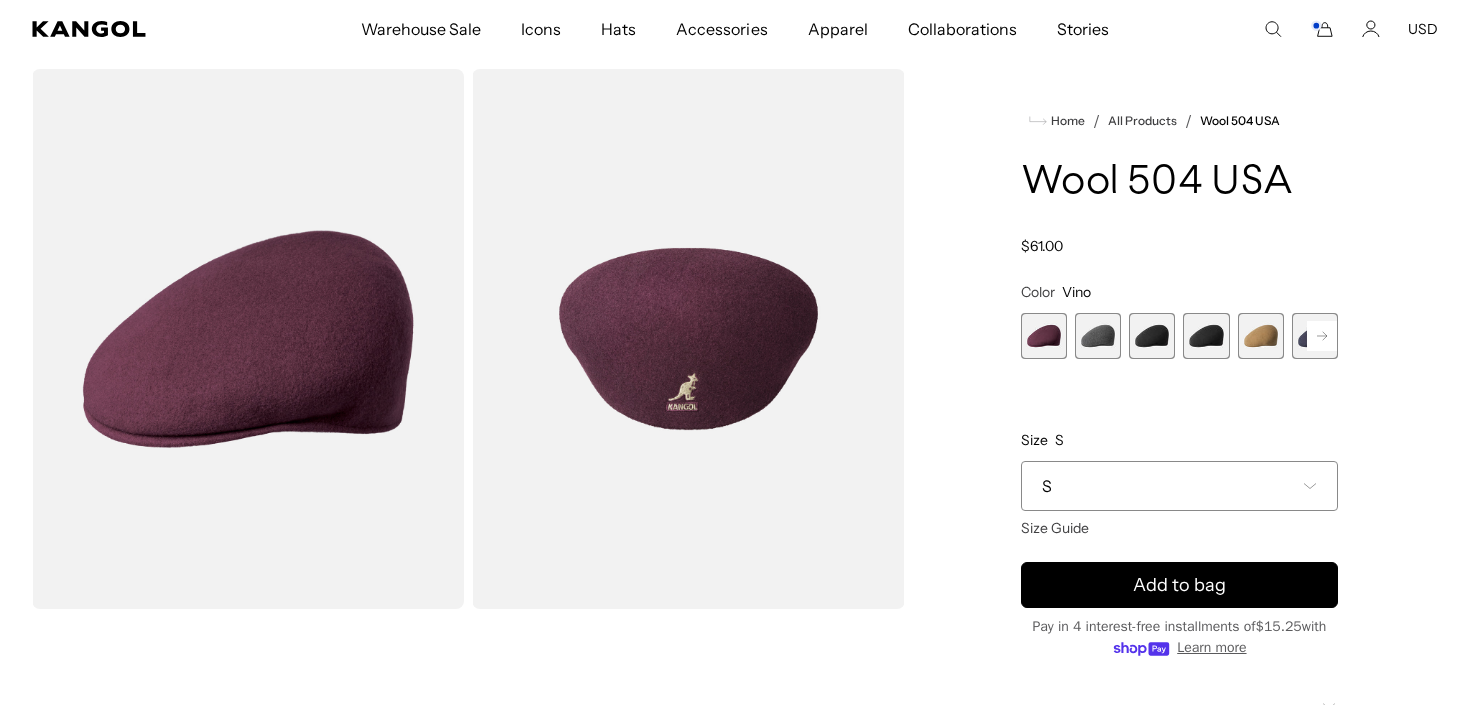 click at bounding box center (1098, 336) 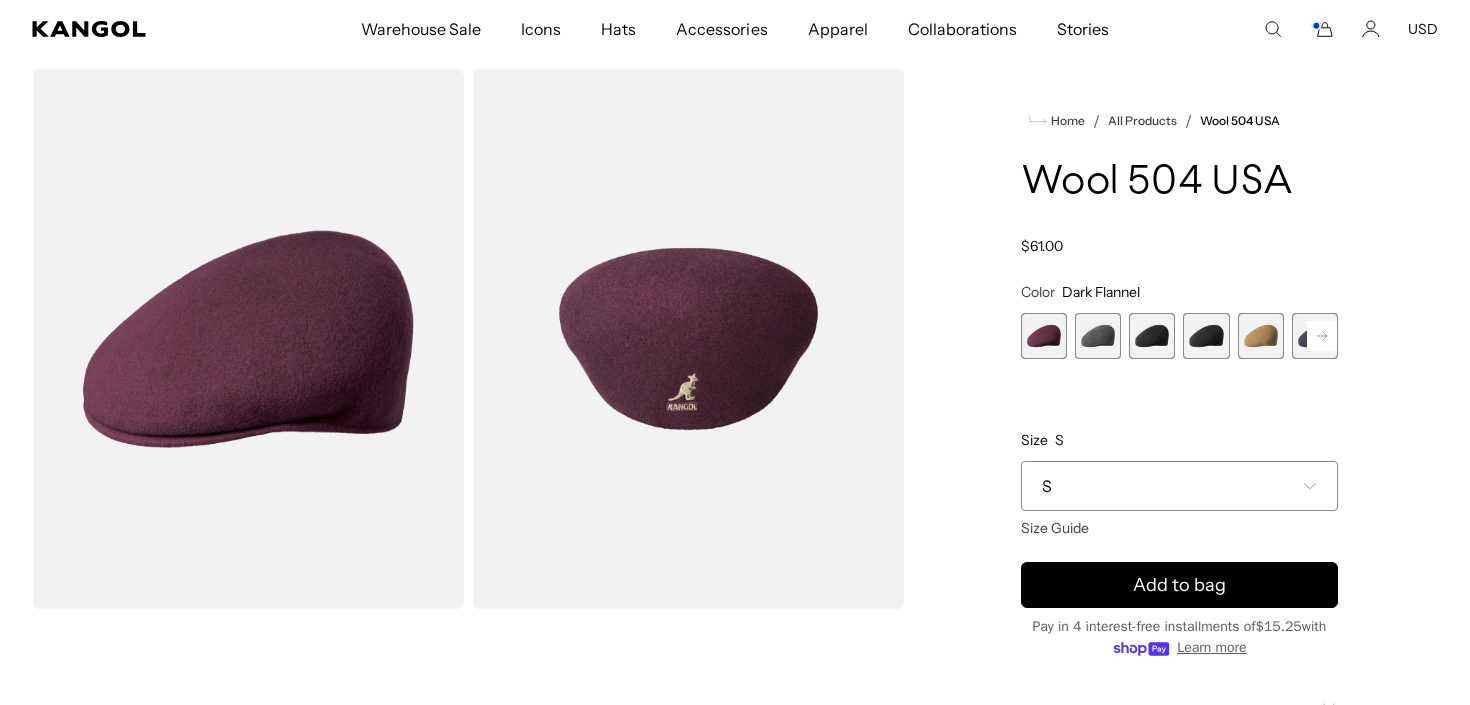 scroll, scrollTop: 0, scrollLeft: 412, axis: horizontal 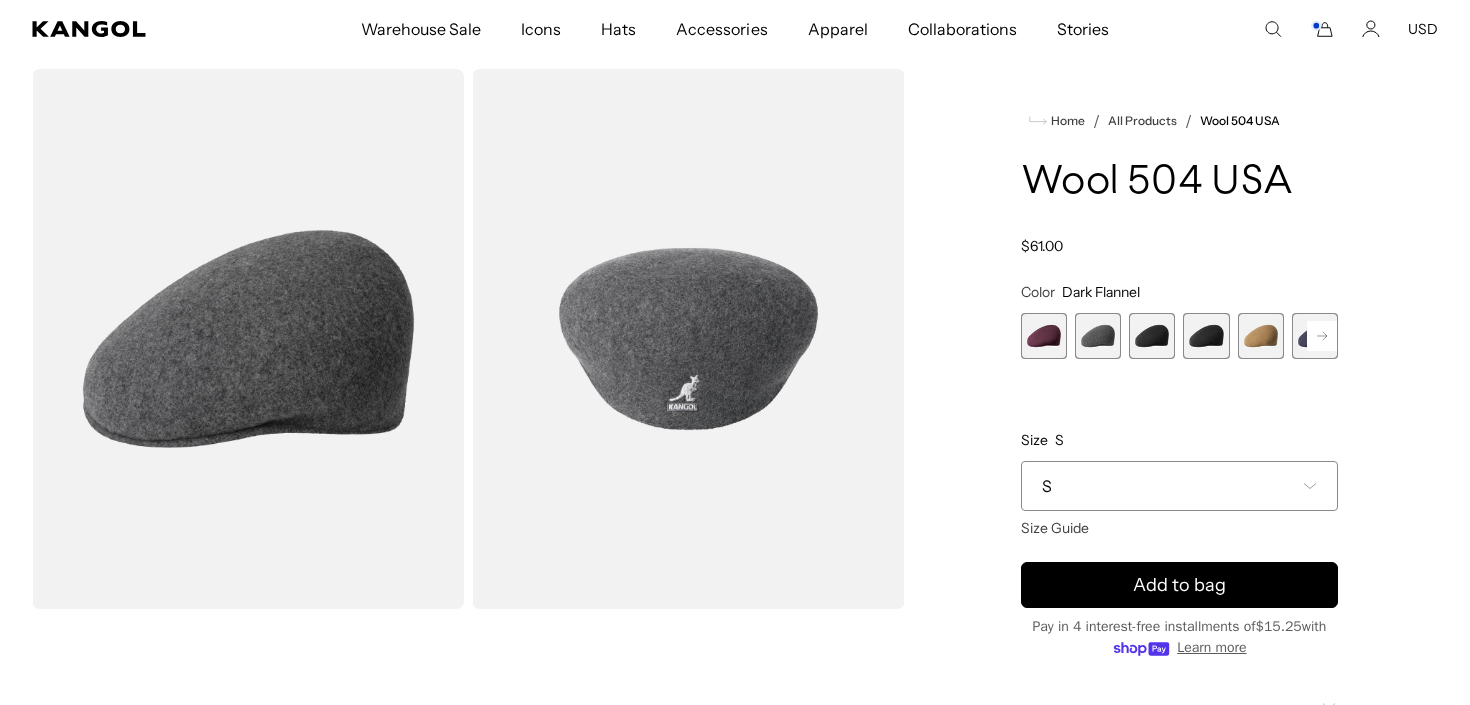 click at bounding box center (1152, 336) 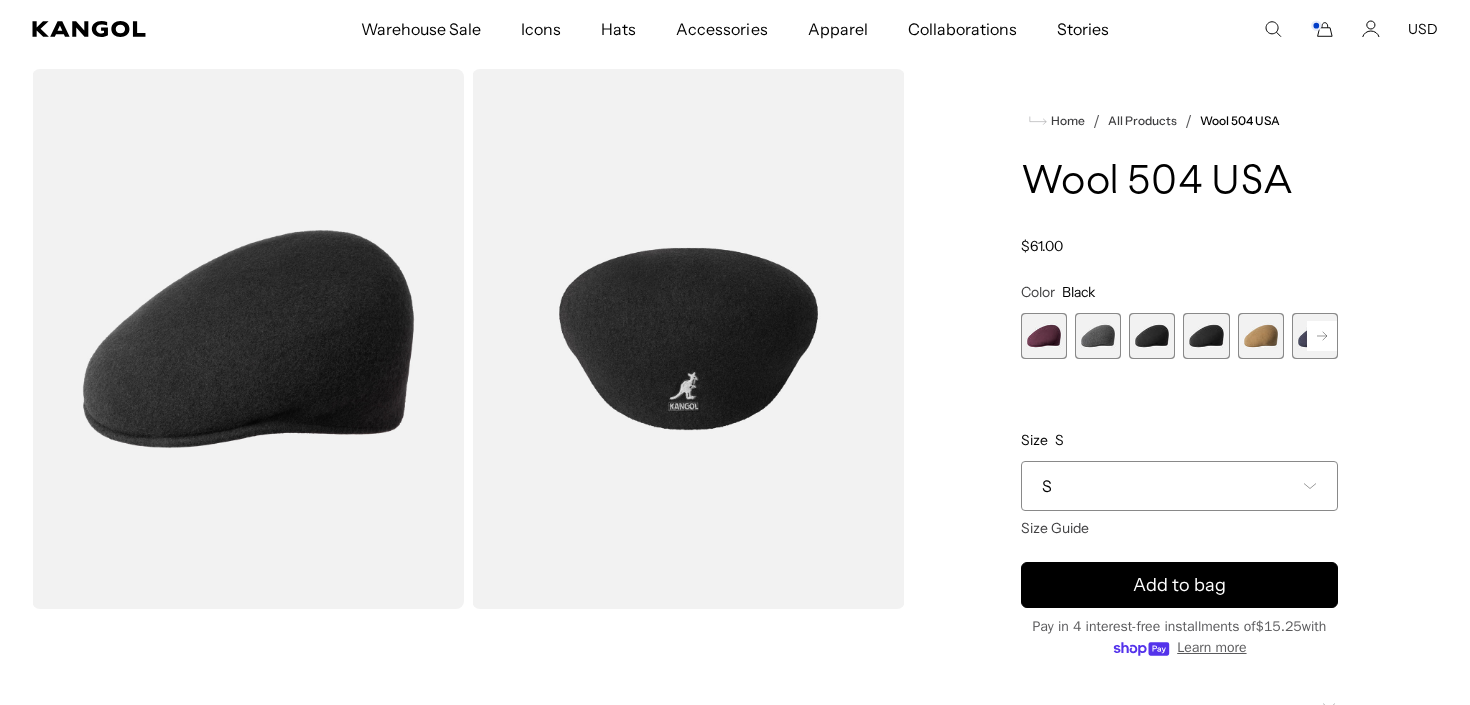 click at bounding box center (1206, 336) 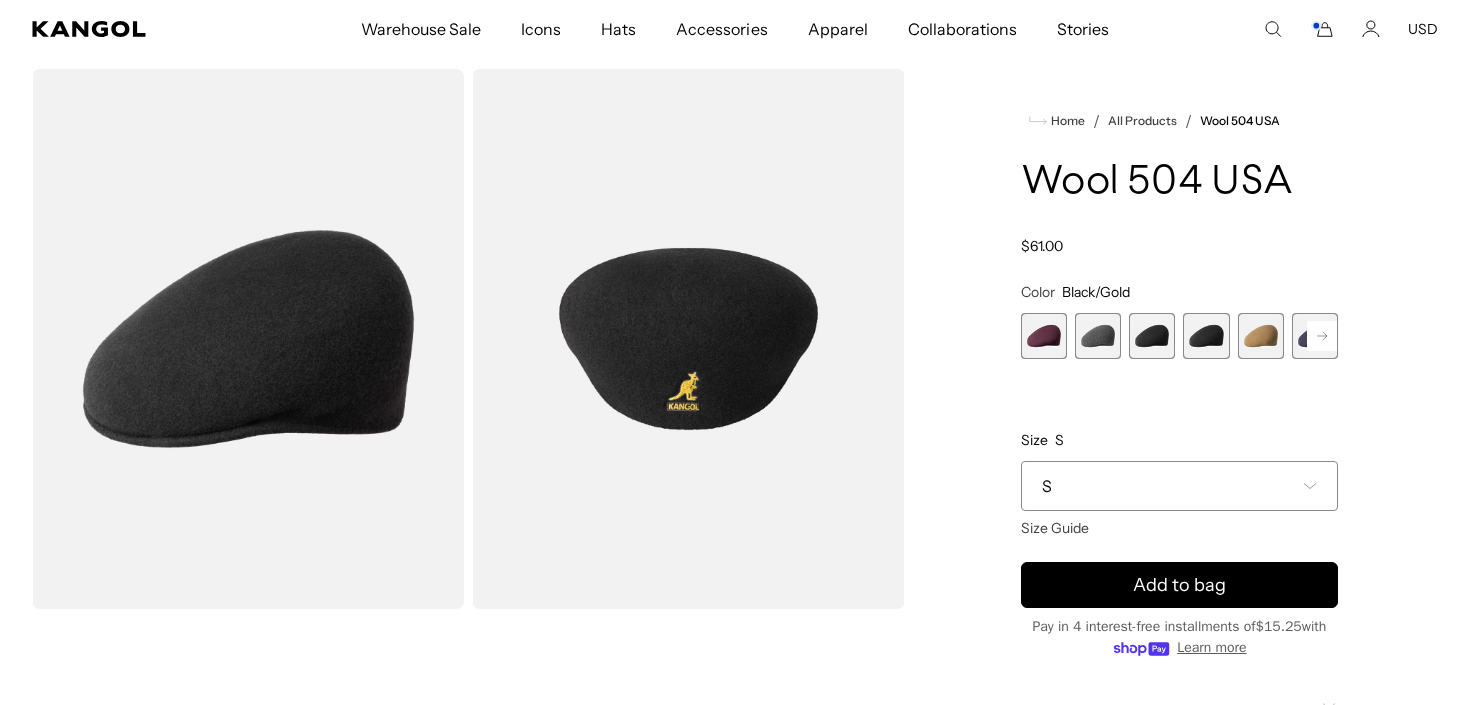 click at bounding box center [1261, 336] 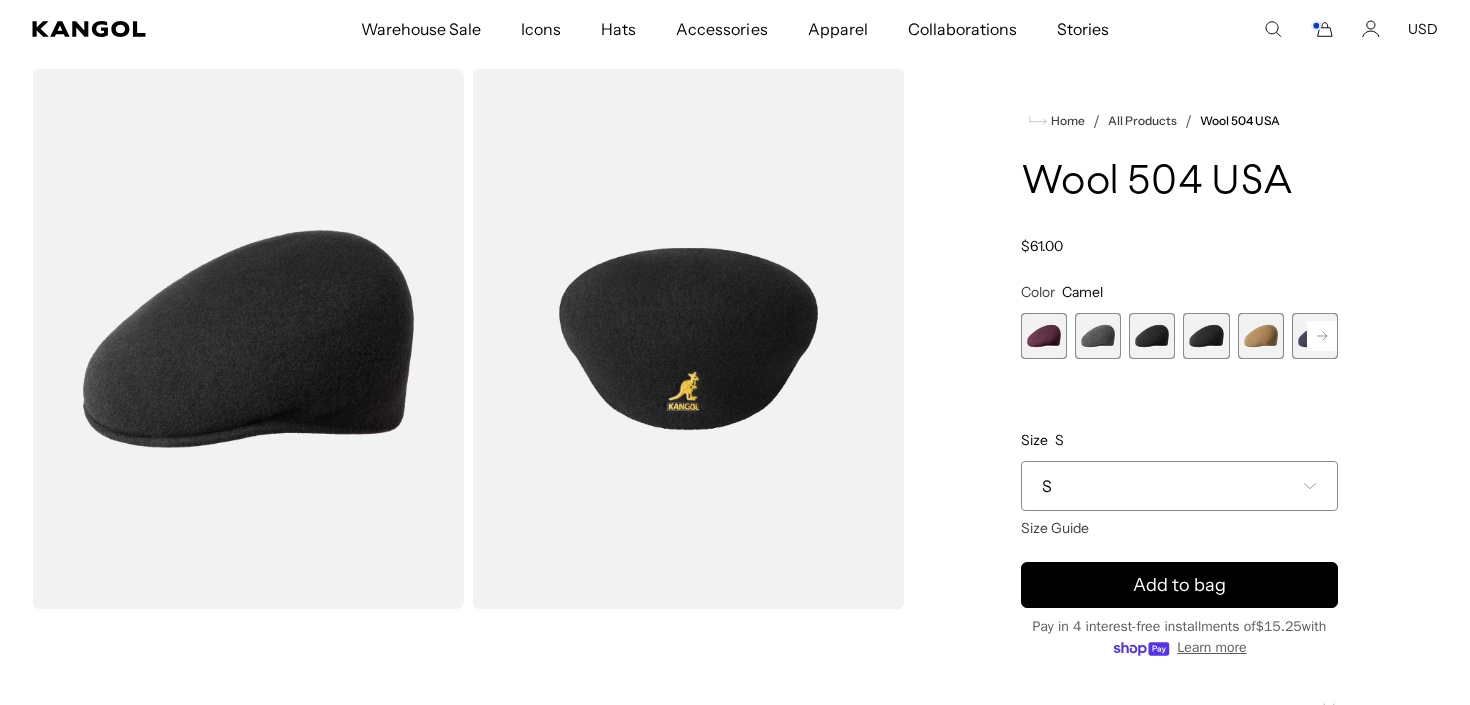 scroll, scrollTop: 0, scrollLeft: 0, axis: both 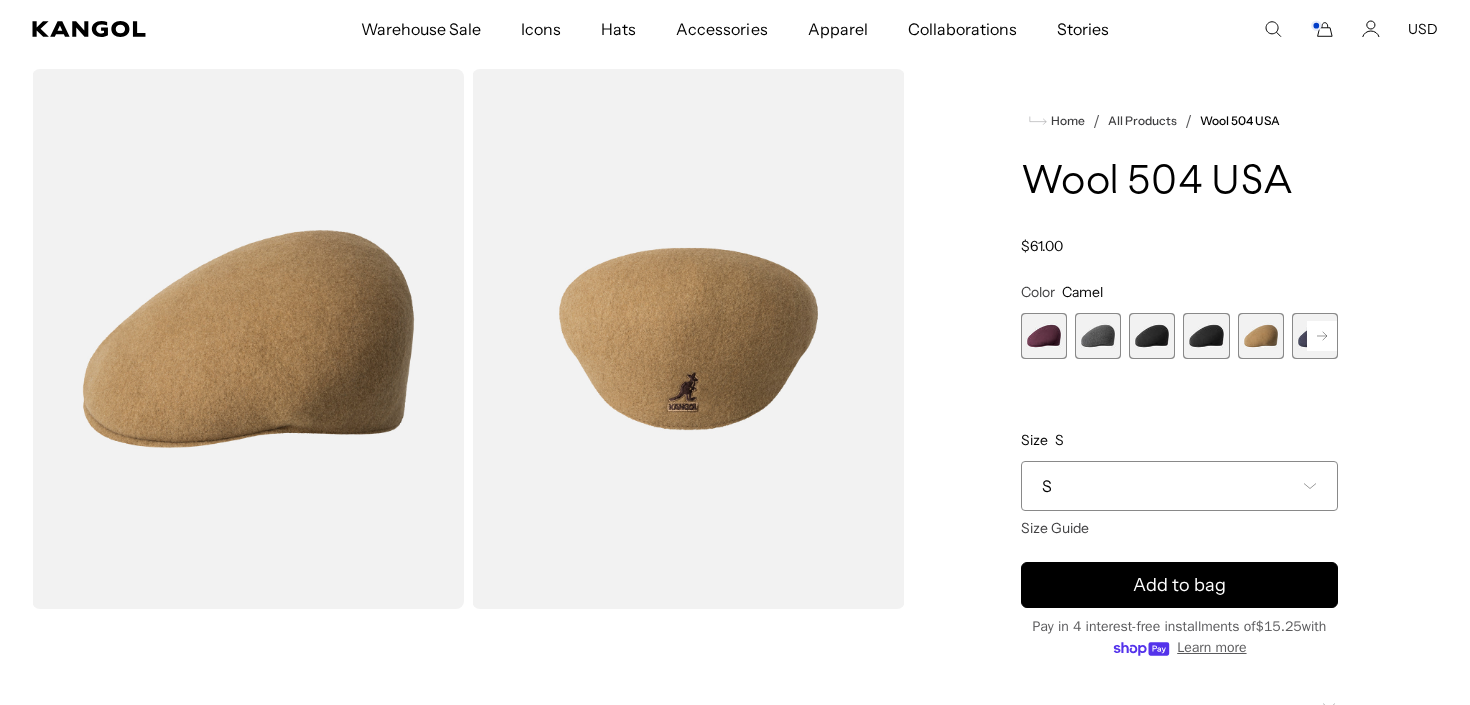 click at bounding box center [1315, 336] 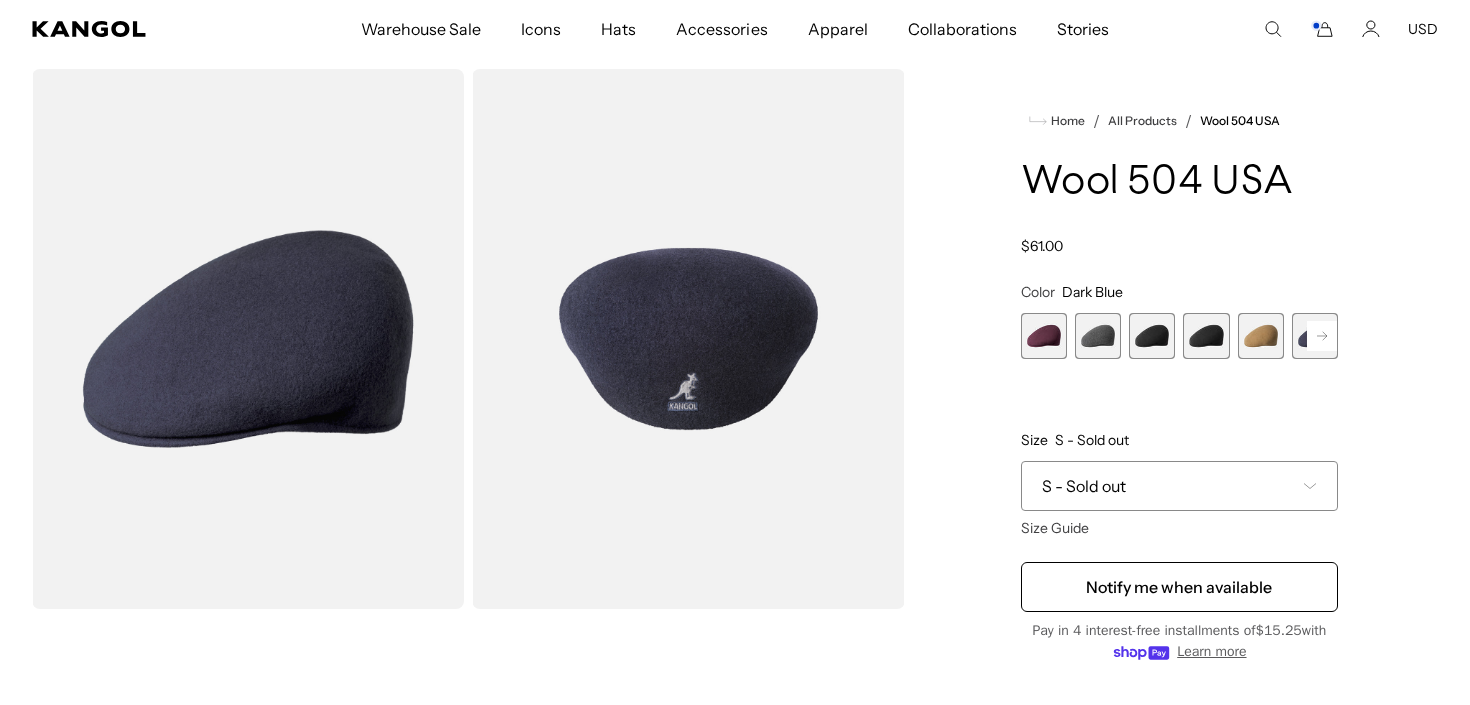 scroll, scrollTop: 0, scrollLeft: 412, axis: horizontal 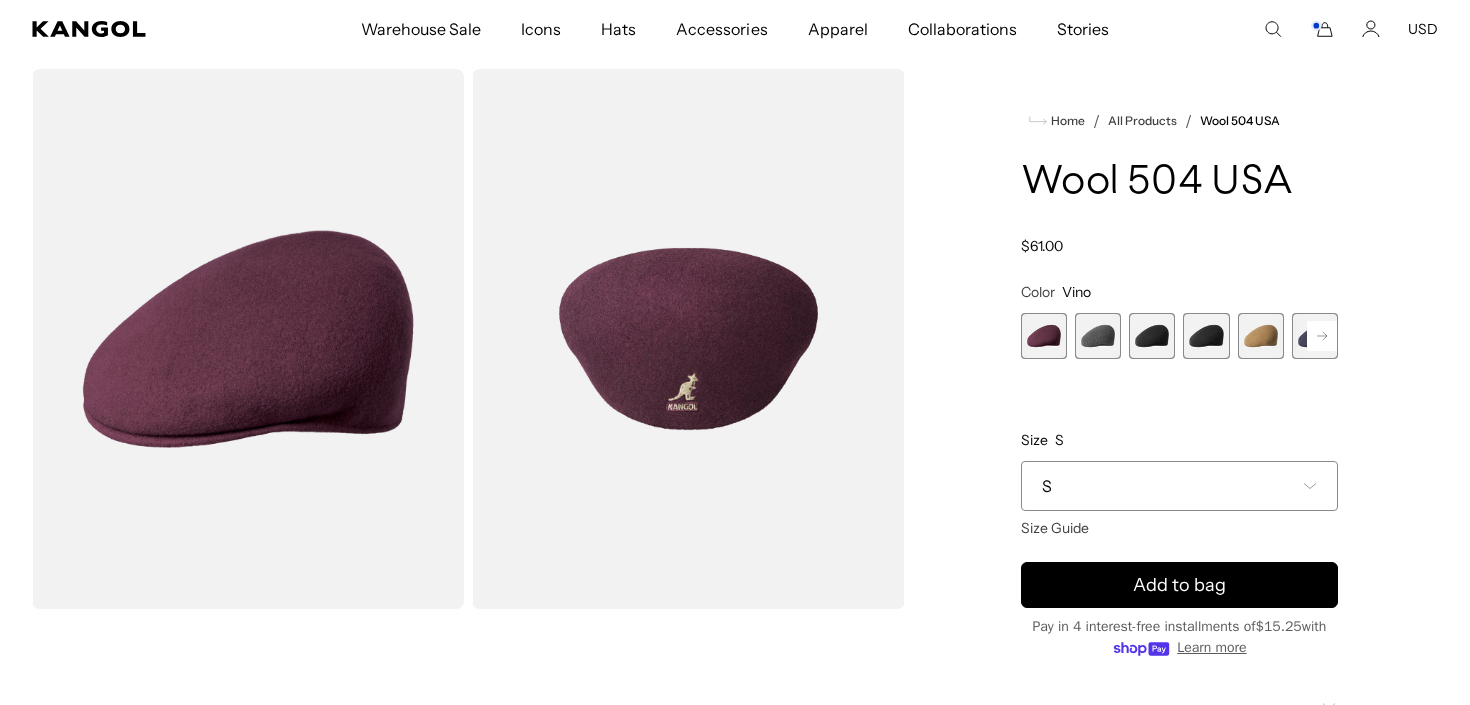 click 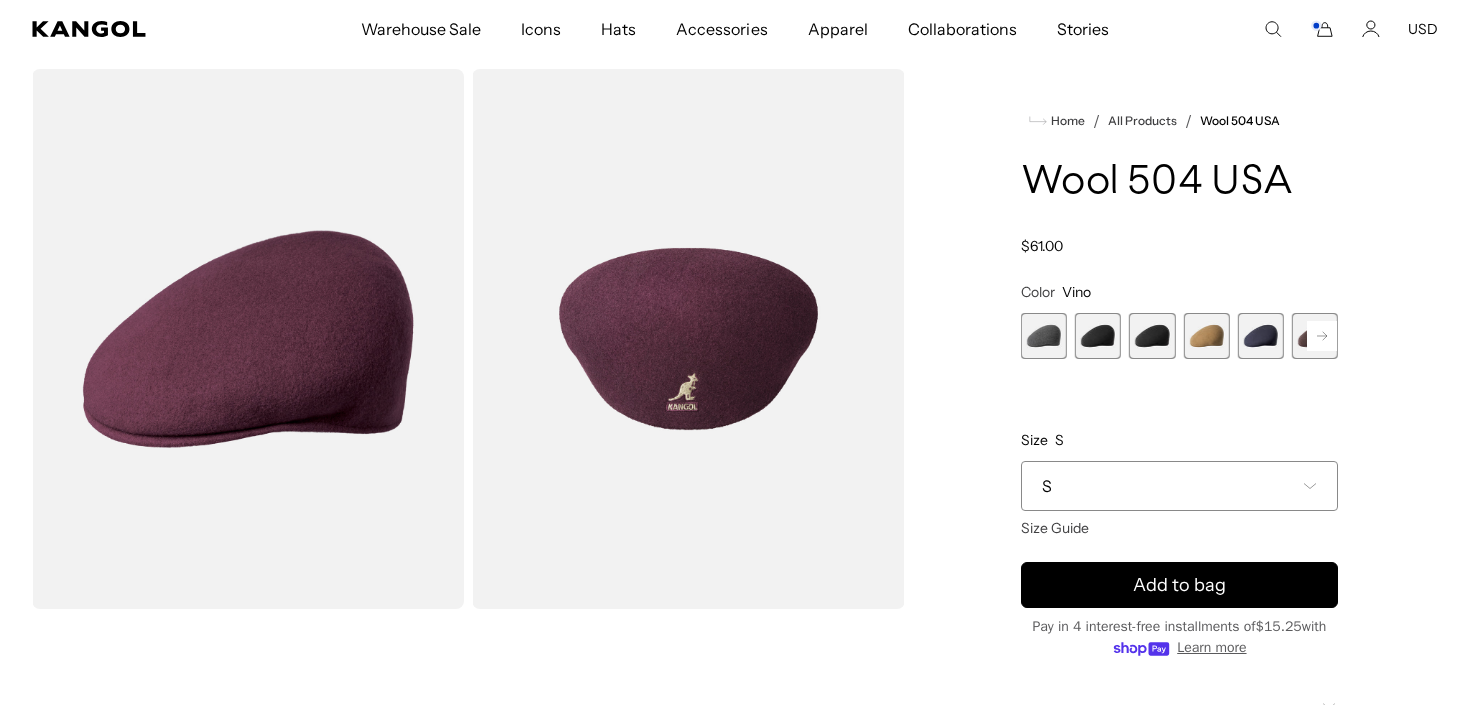 scroll, scrollTop: 0, scrollLeft: 0, axis: both 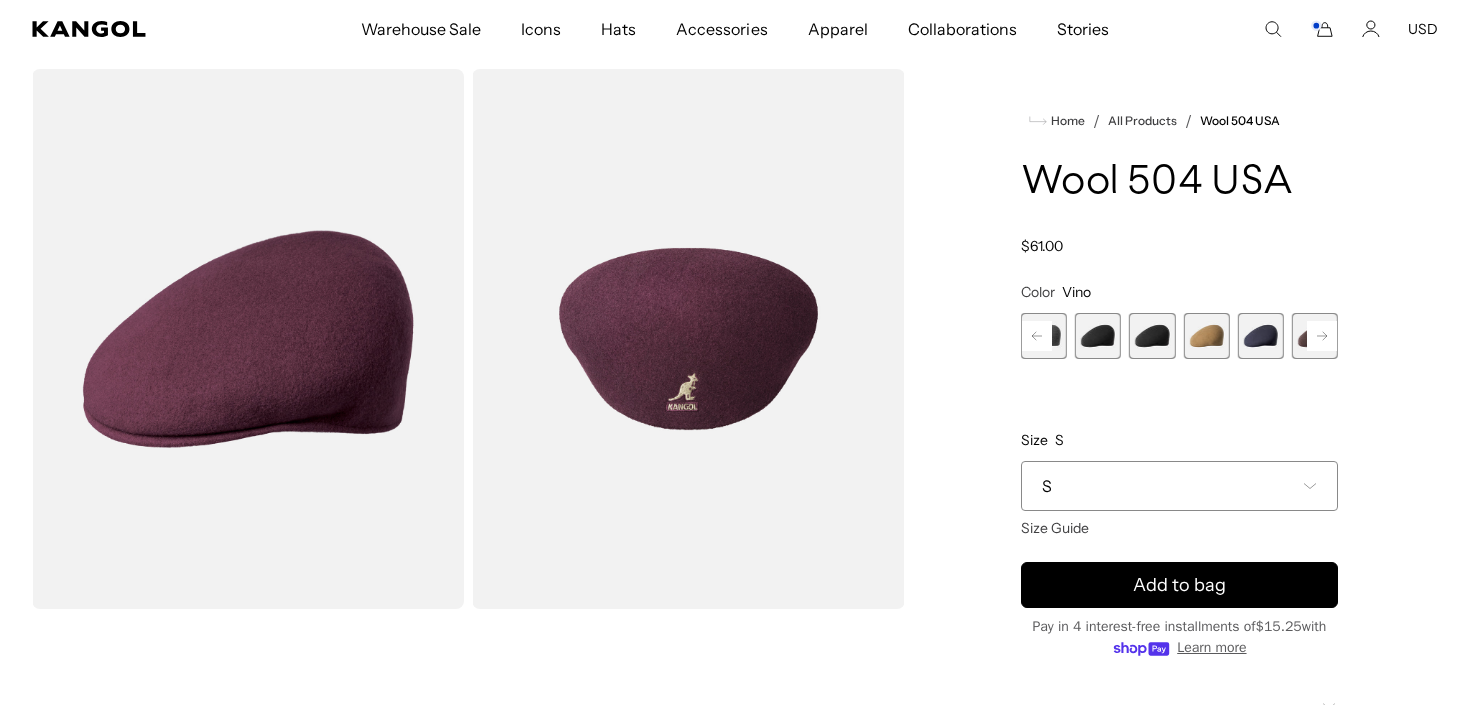 click 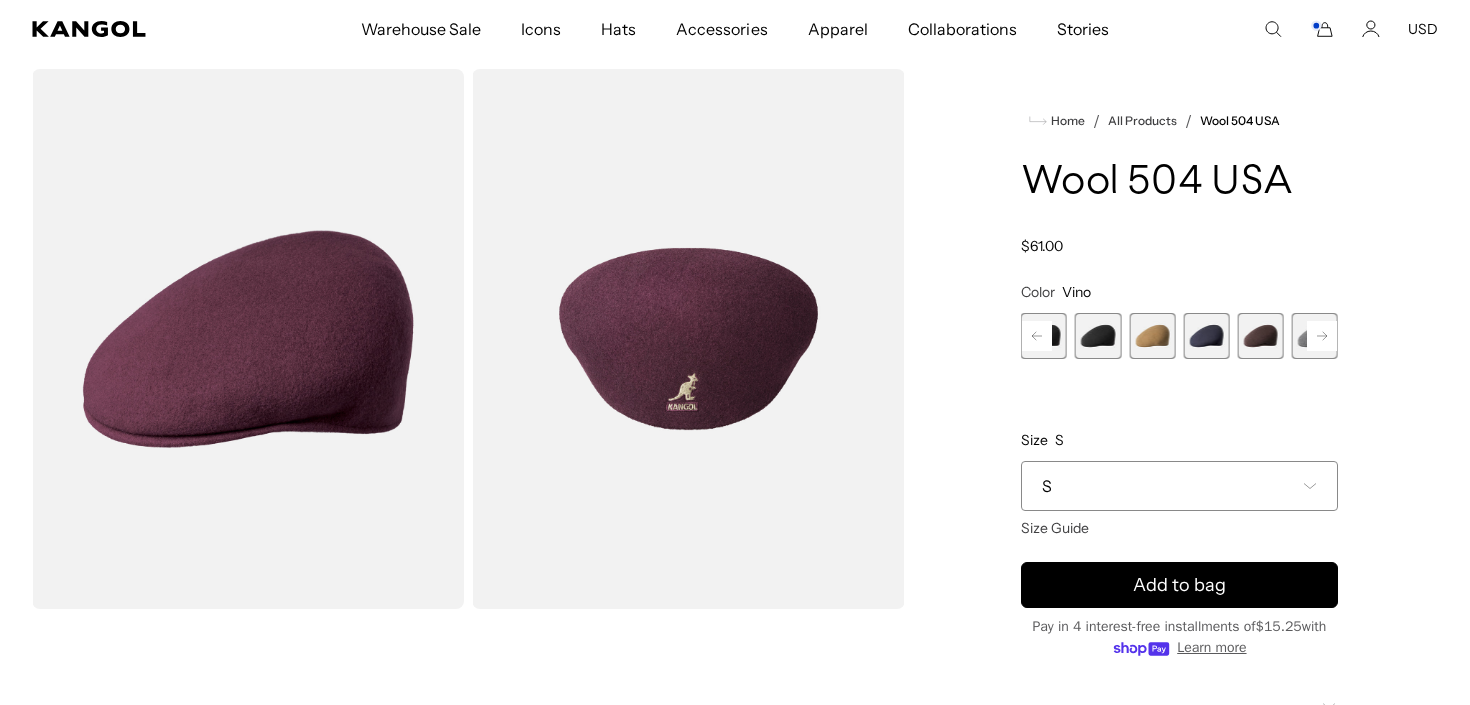 click at bounding box center (1261, 336) 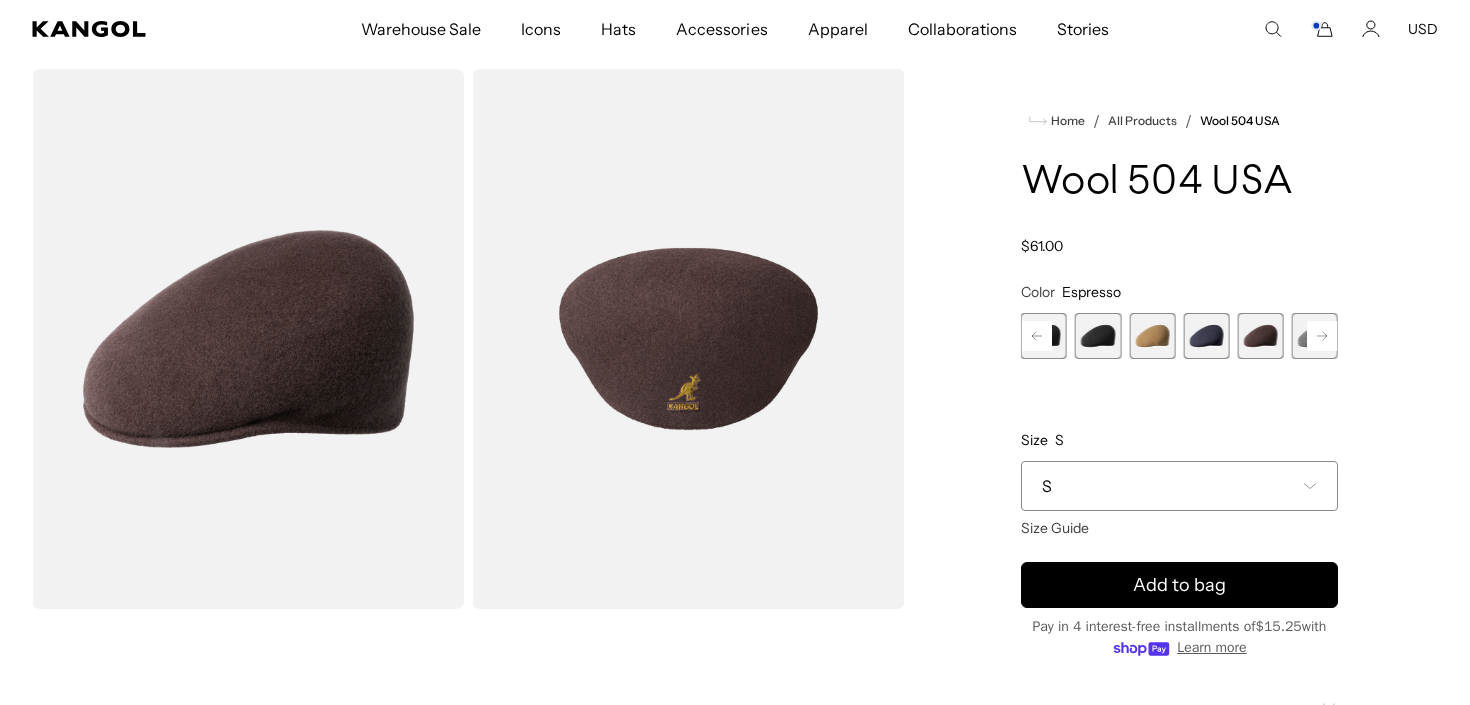 click 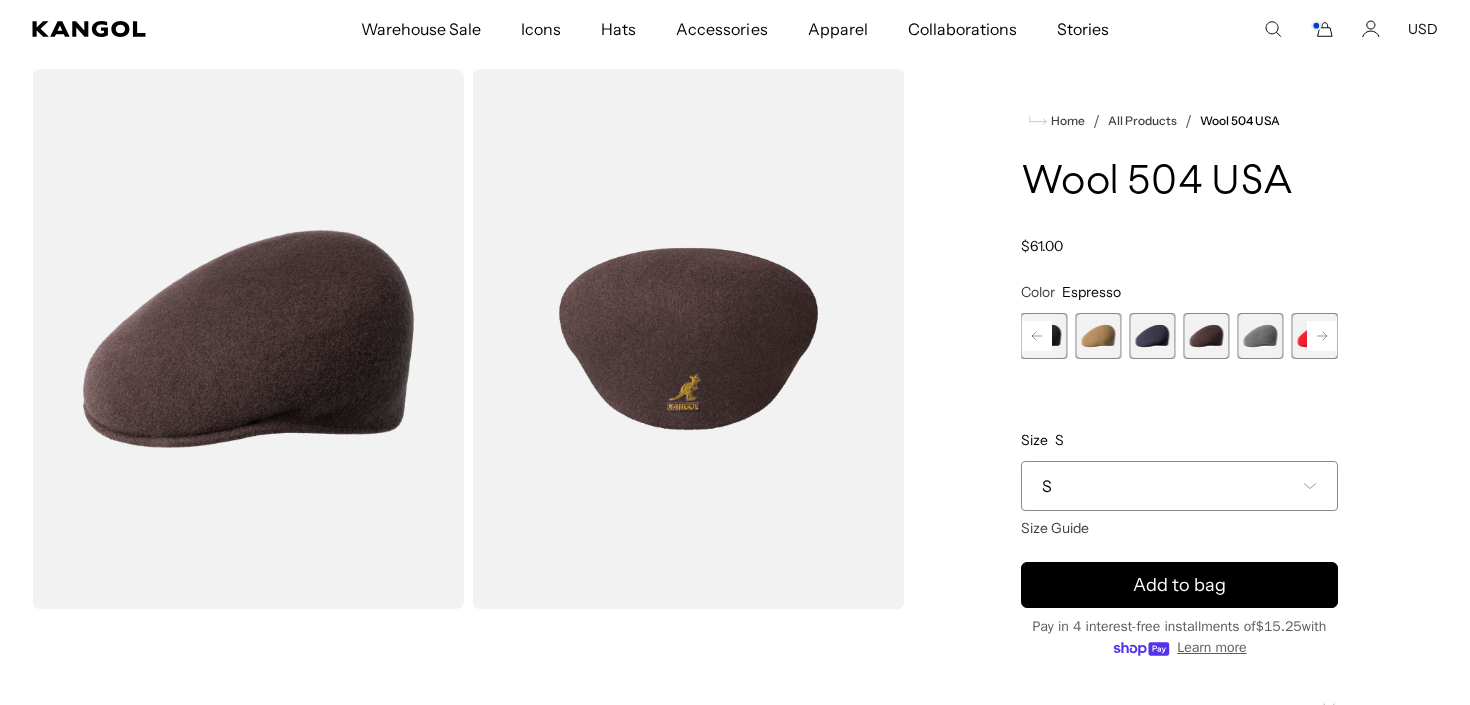 click 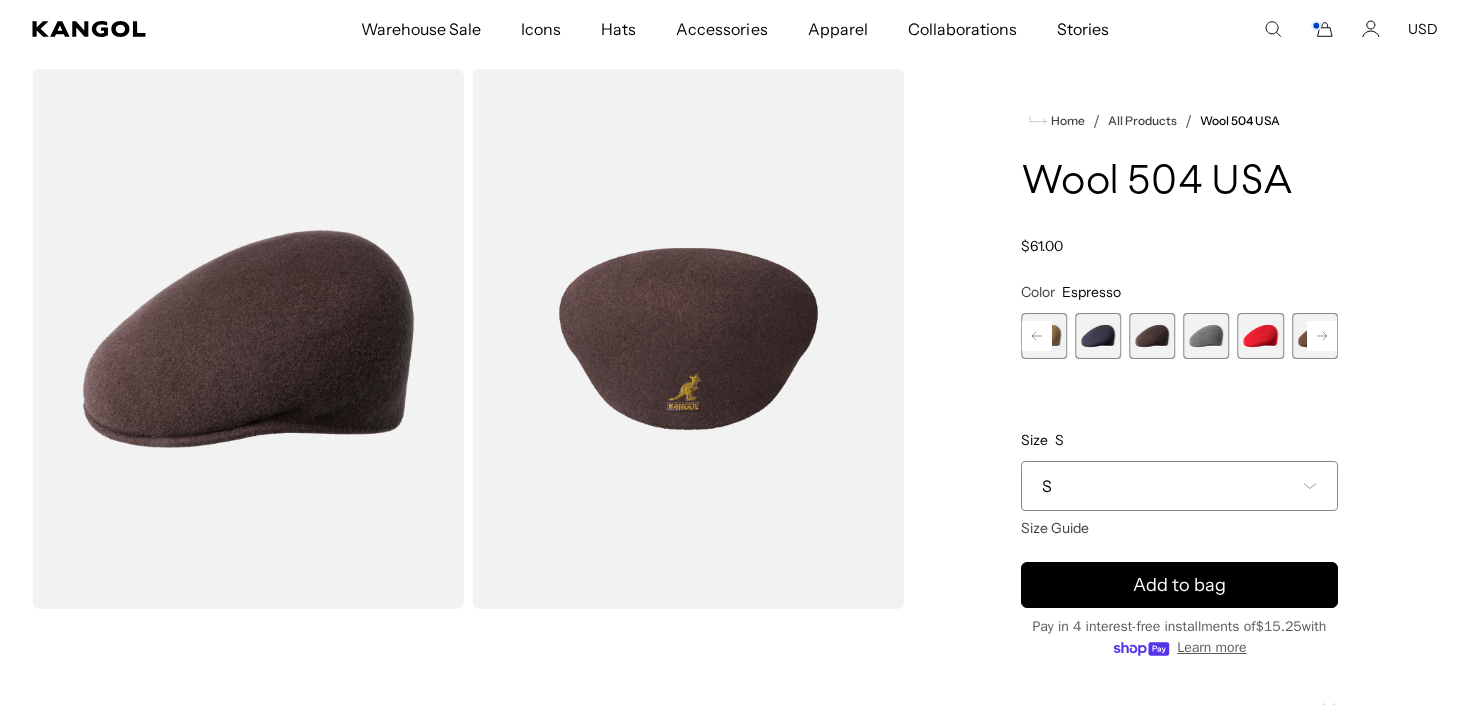 scroll, scrollTop: 0, scrollLeft: 412, axis: horizontal 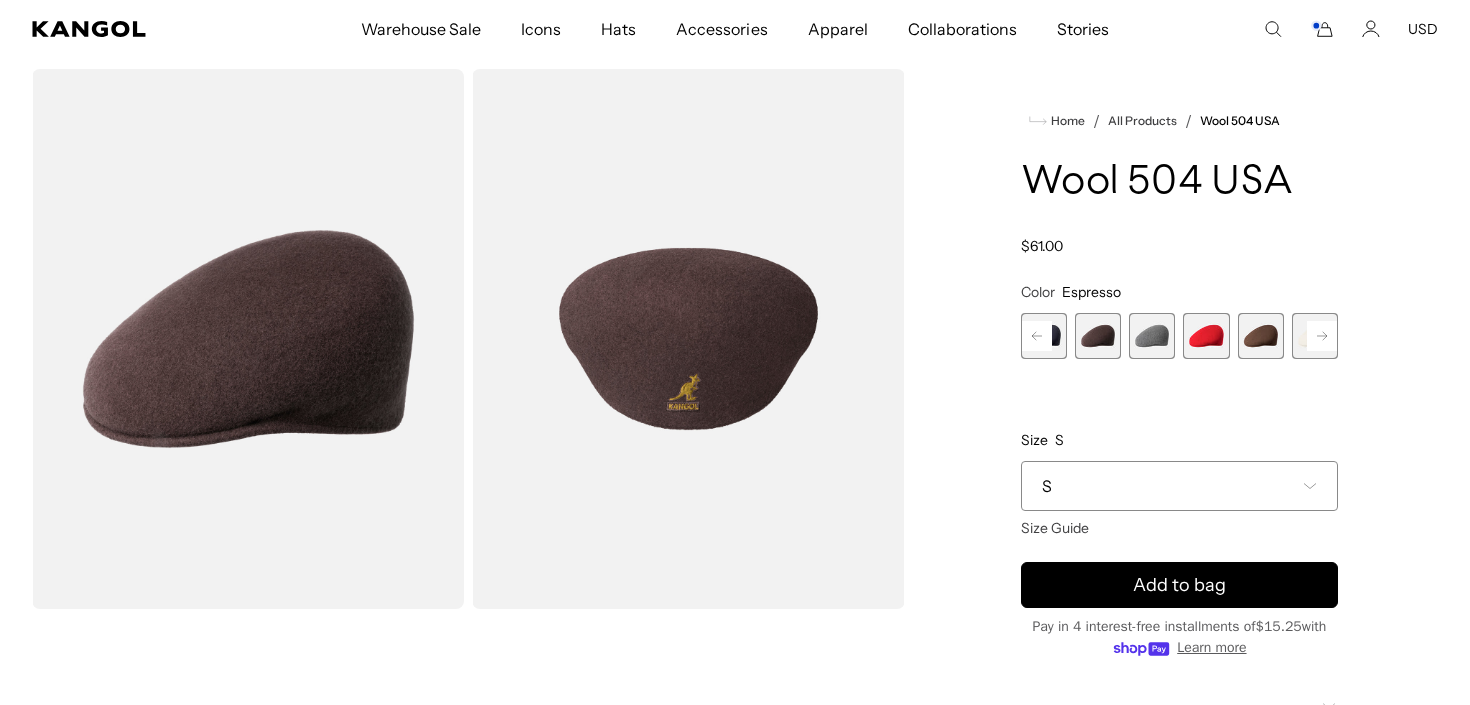 click 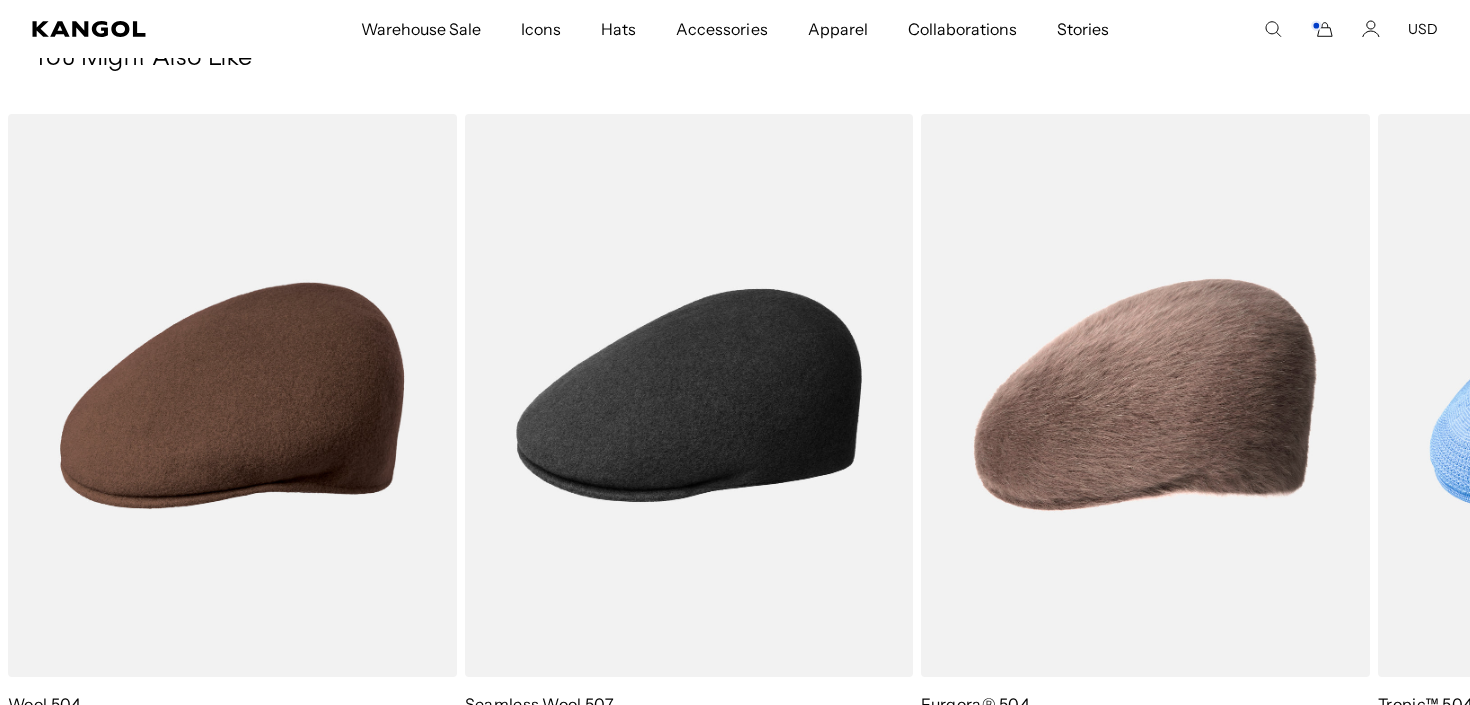 scroll, scrollTop: 1078, scrollLeft: 0, axis: vertical 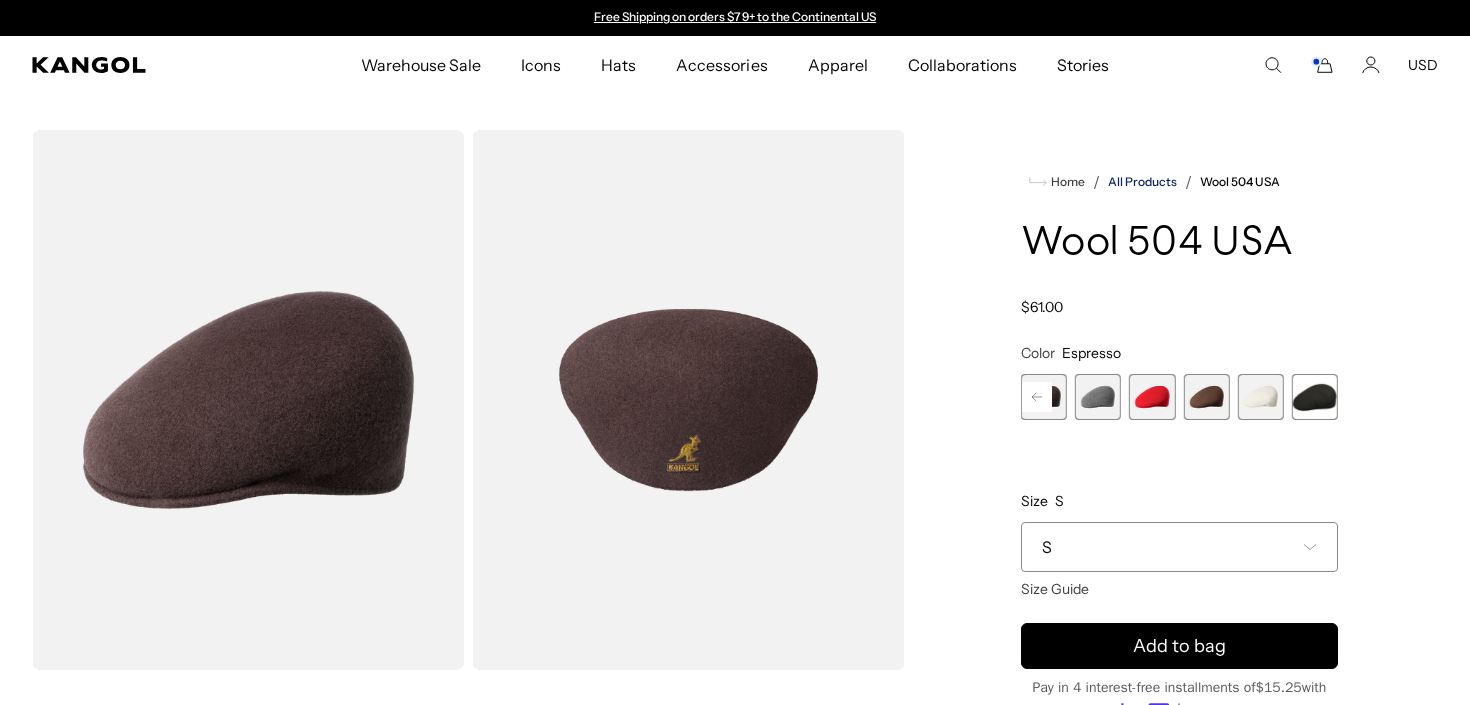 click on "All Products" at bounding box center [1142, 182] 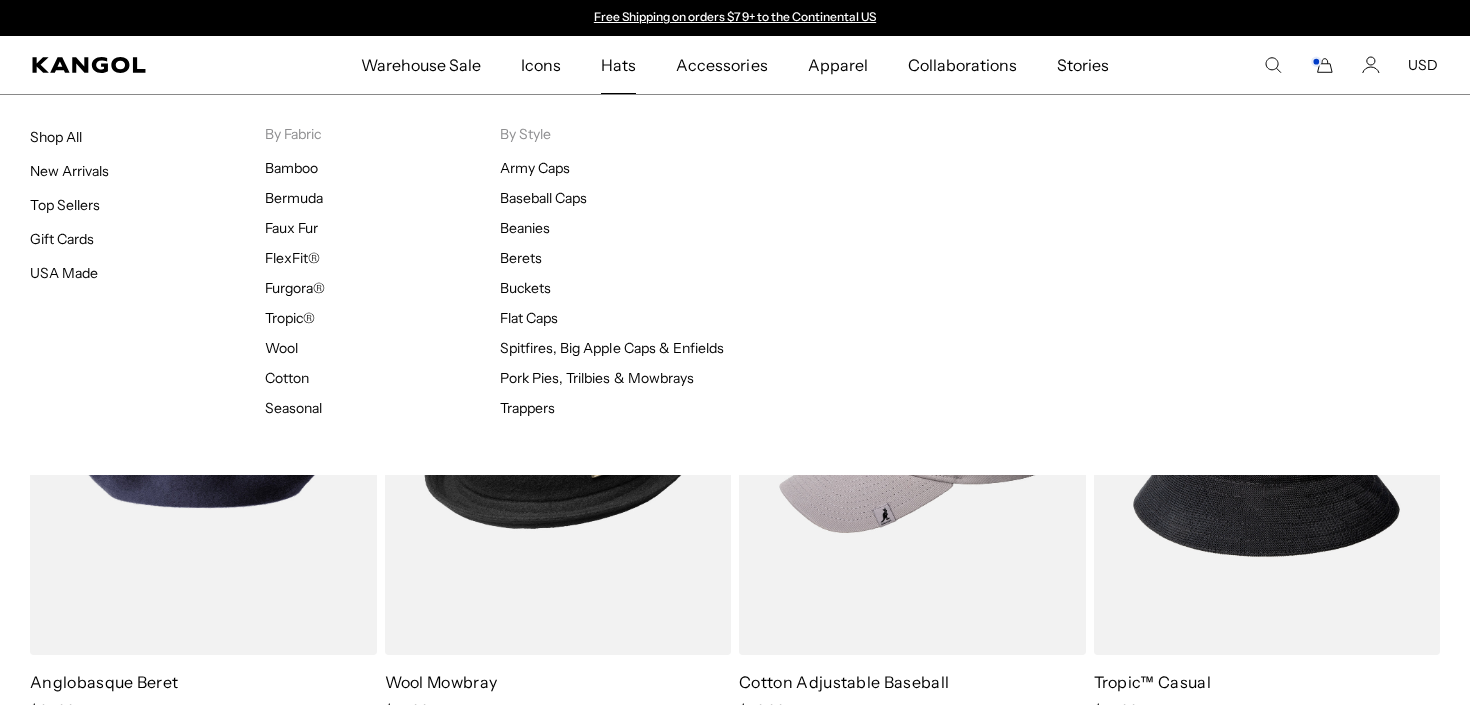 scroll, scrollTop: 0, scrollLeft: 0, axis: both 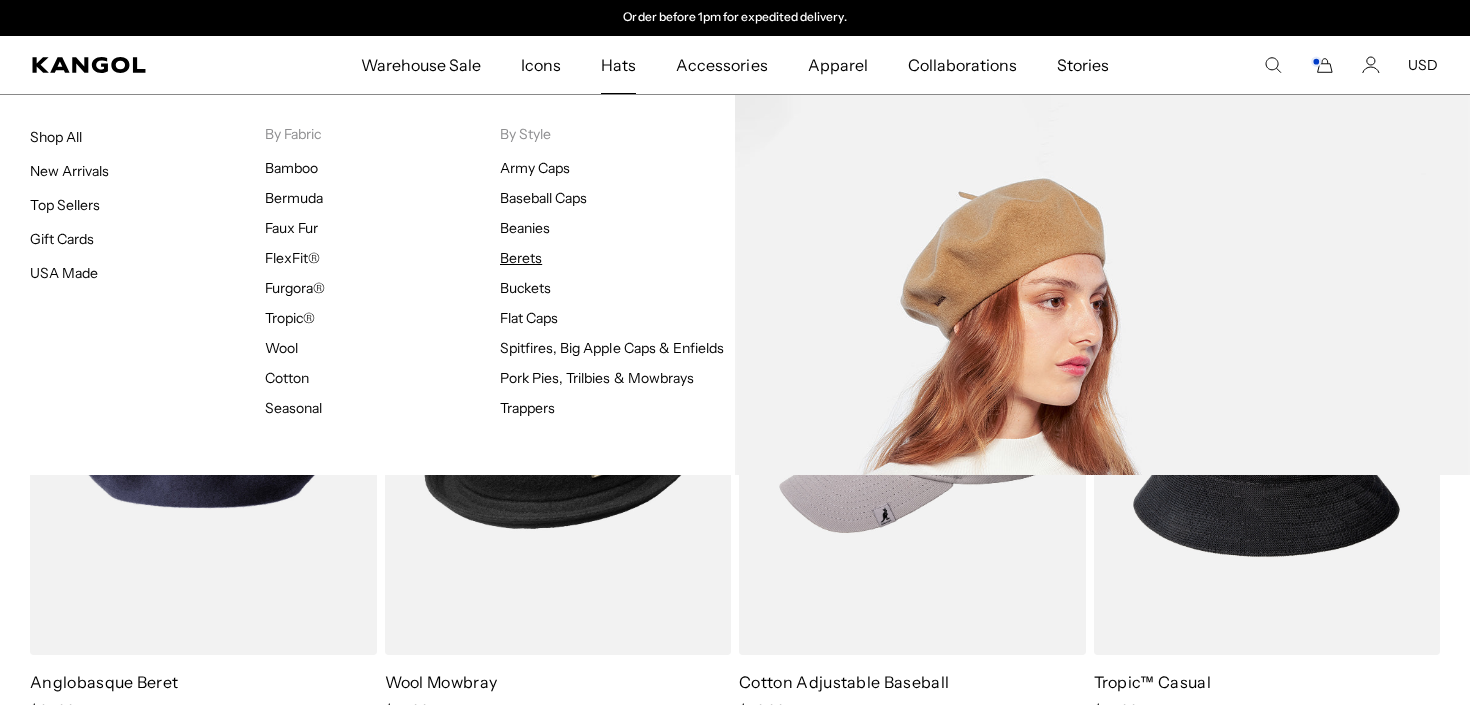click on "Berets" at bounding box center (521, 258) 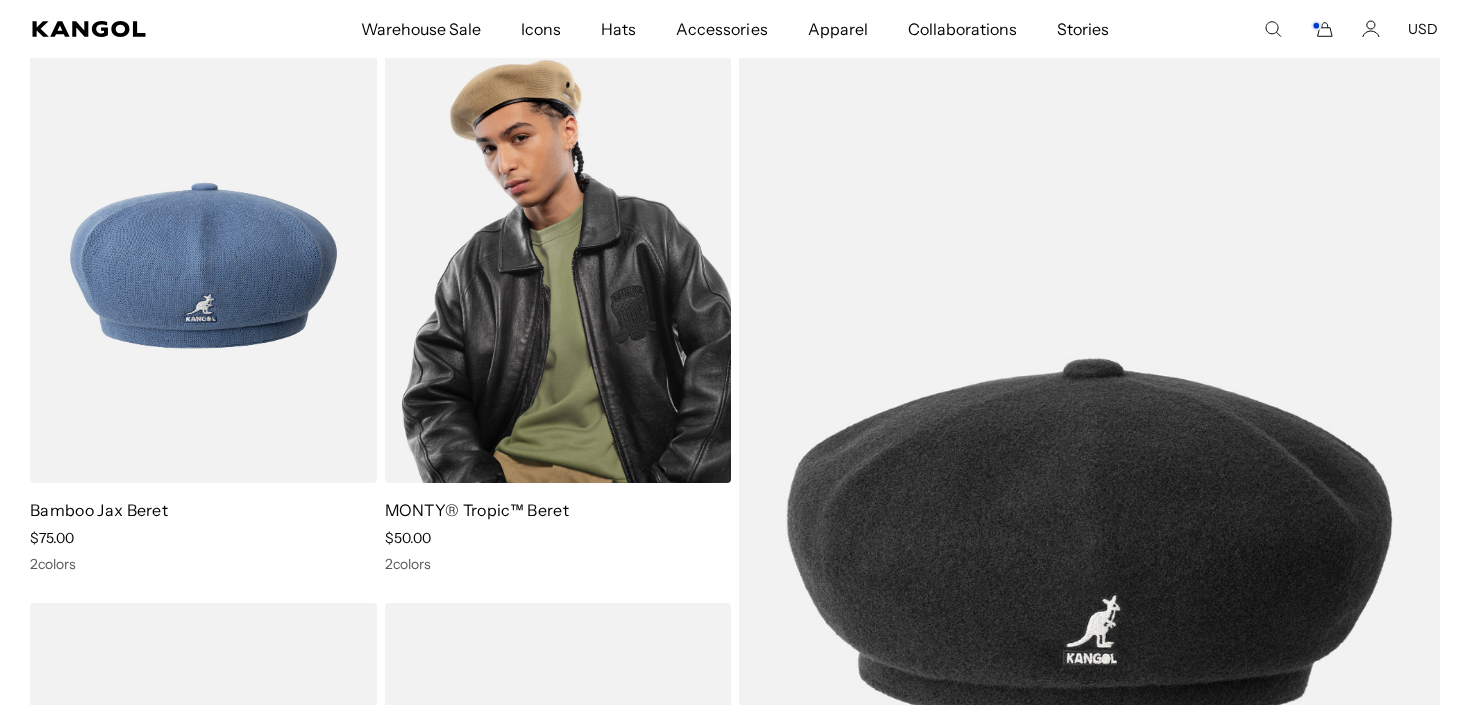 scroll, scrollTop: 262, scrollLeft: 0, axis: vertical 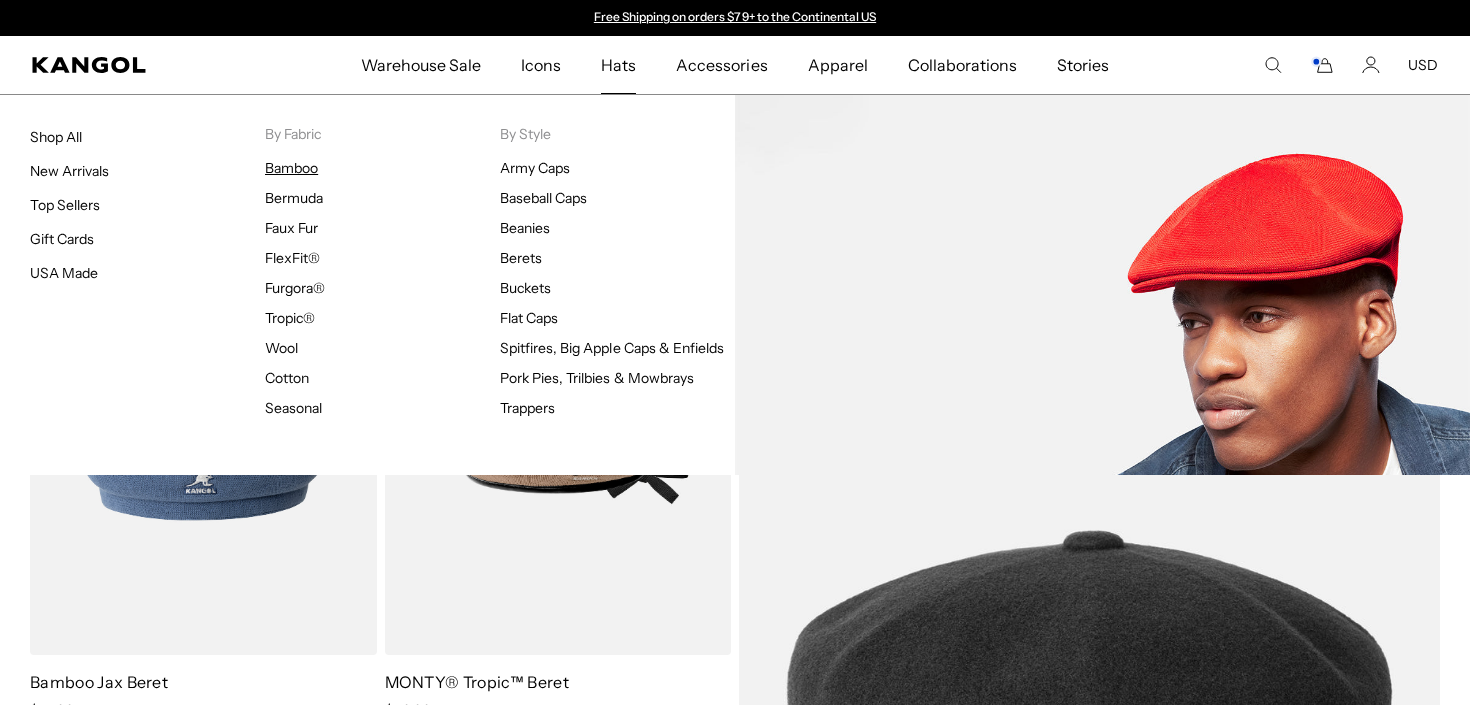 click on "Bamboo" at bounding box center (291, 168) 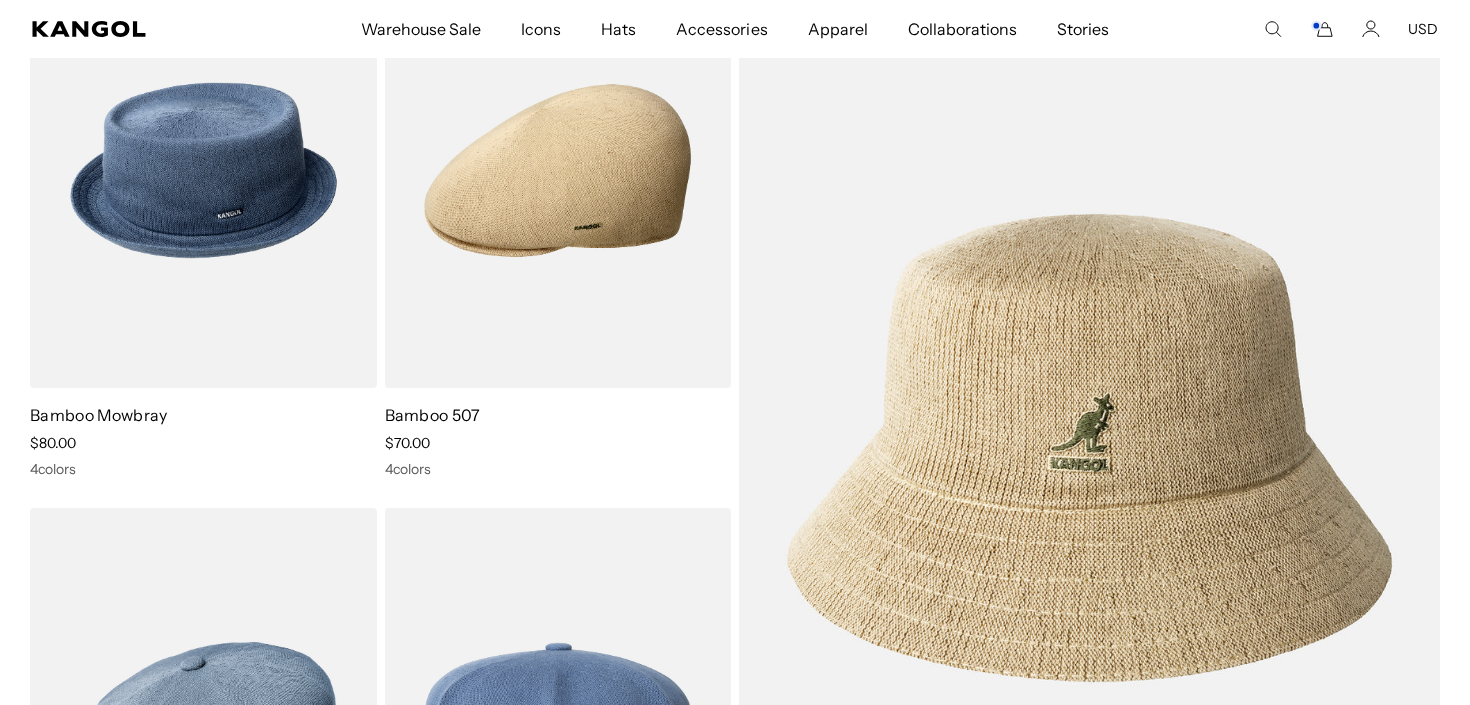 scroll, scrollTop: 268, scrollLeft: 0, axis: vertical 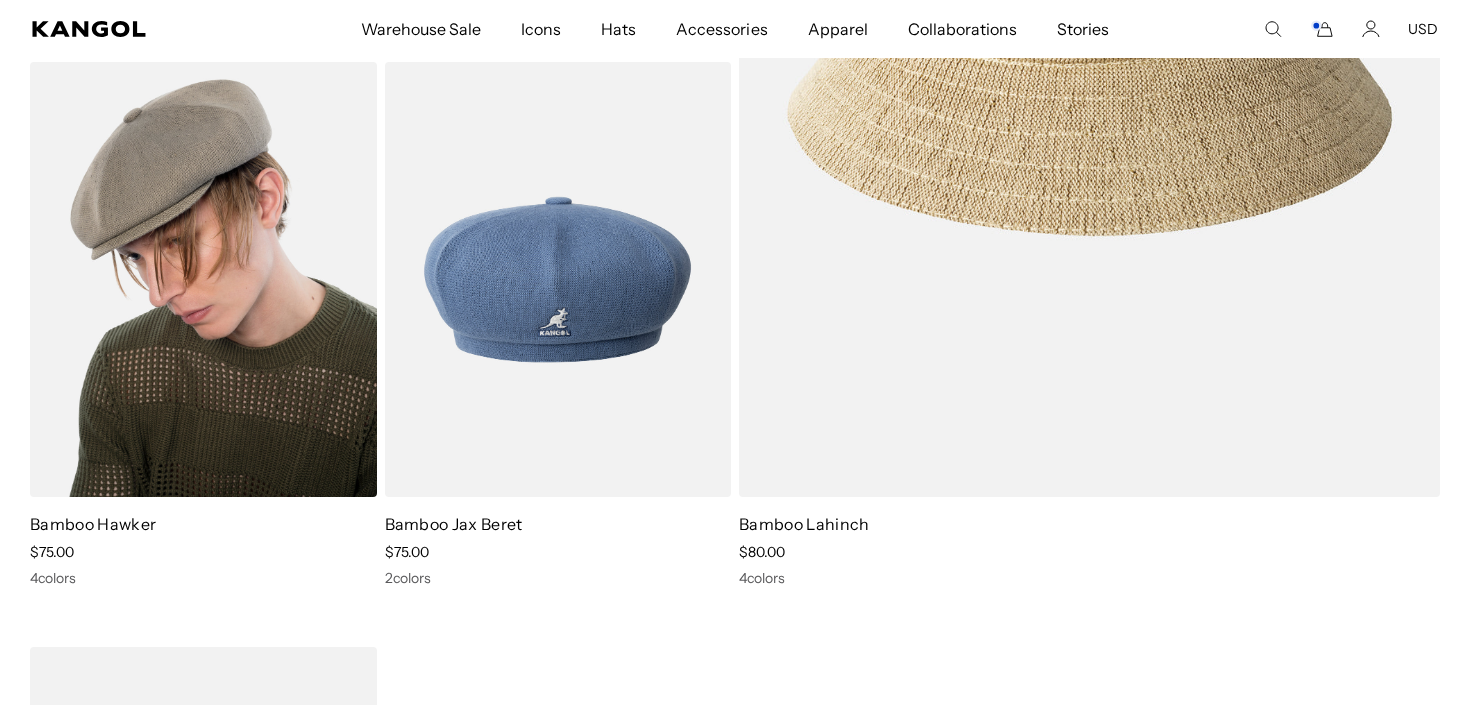 click at bounding box center (203, 279) 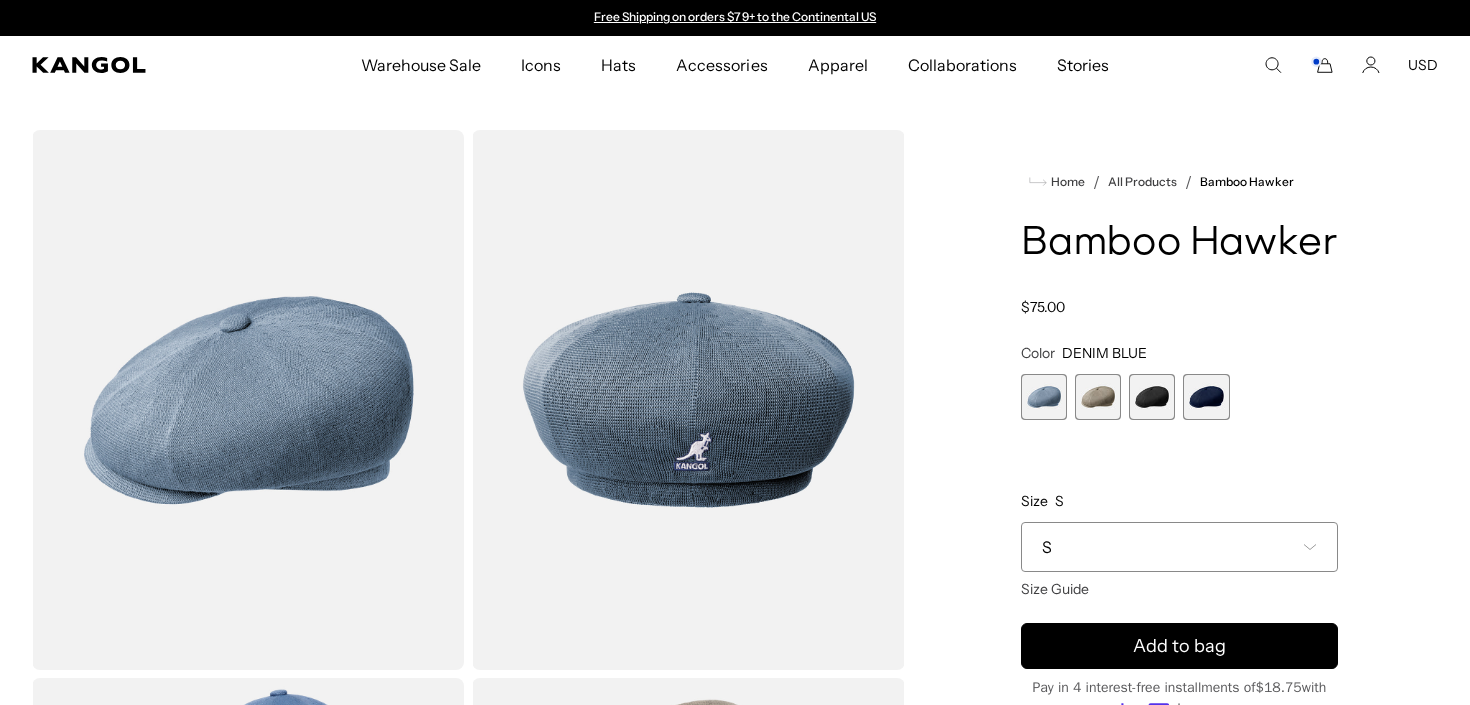 scroll, scrollTop: 0, scrollLeft: 0, axis: both 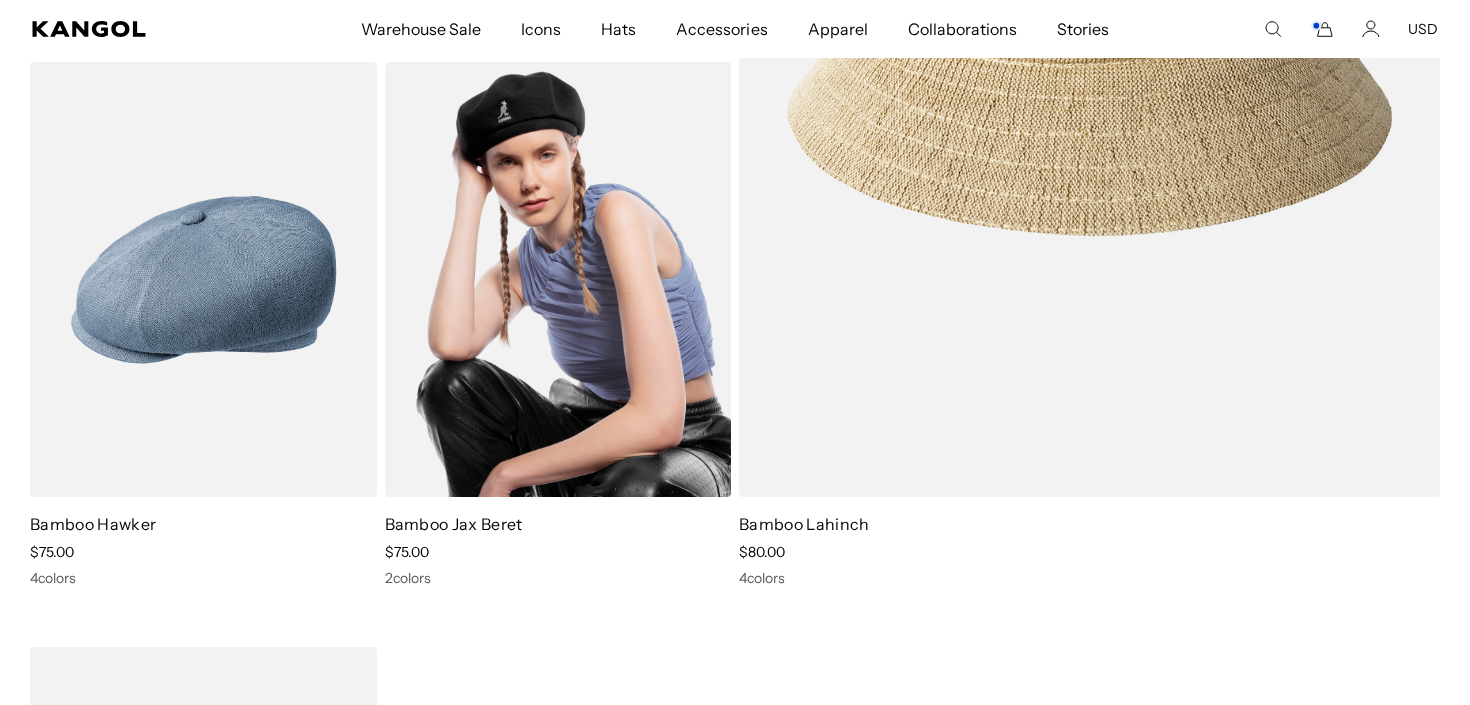 click at bounding box center (558, 279) 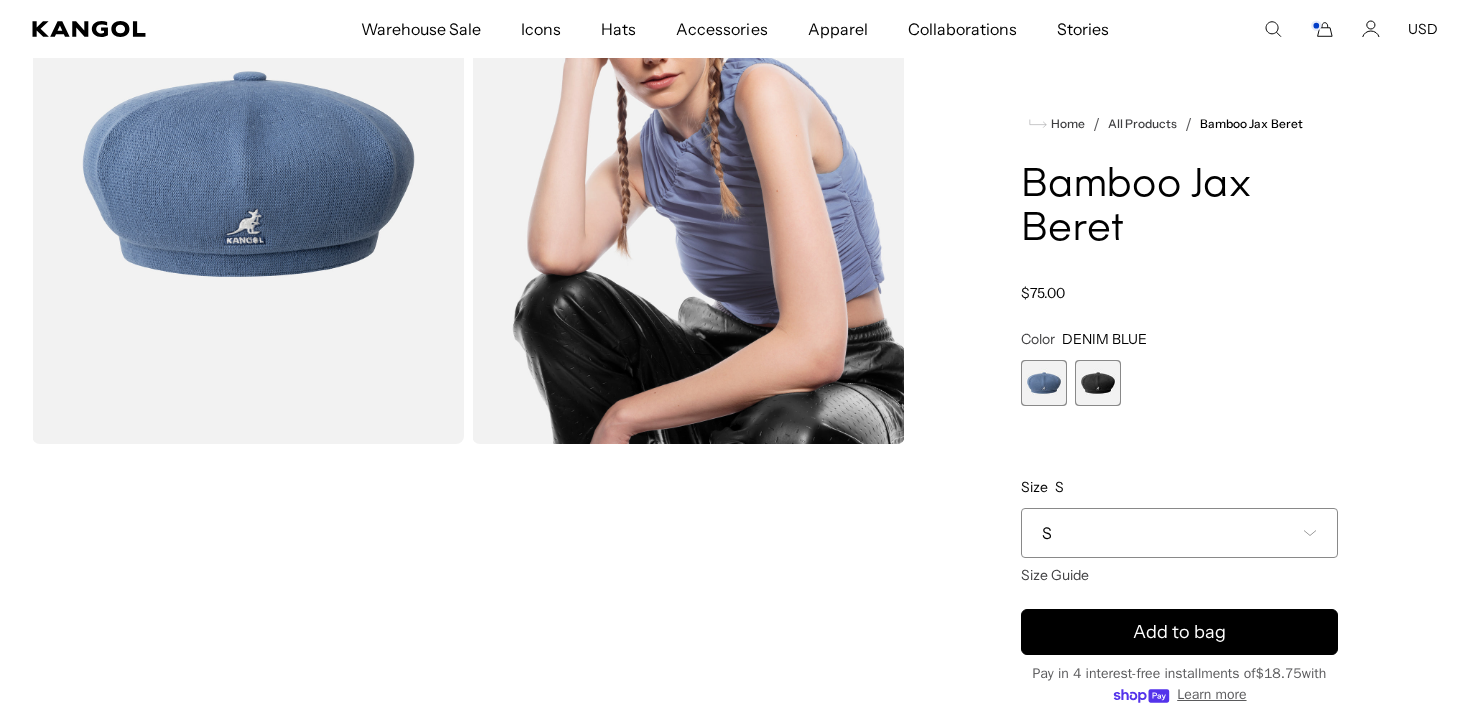 scroll, scrollTop: 260, scrollLeft: 0, axis: vertical 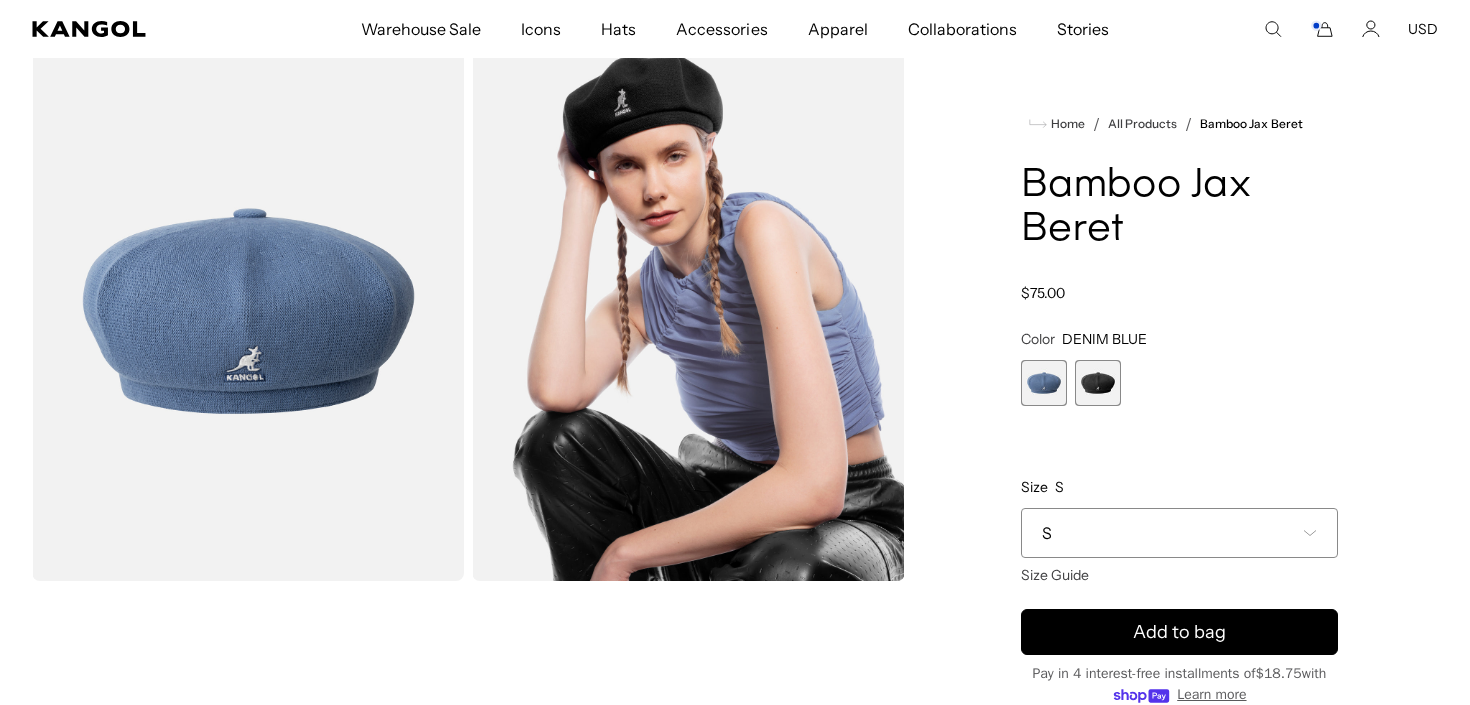 click at bounding box center (1098, 383) 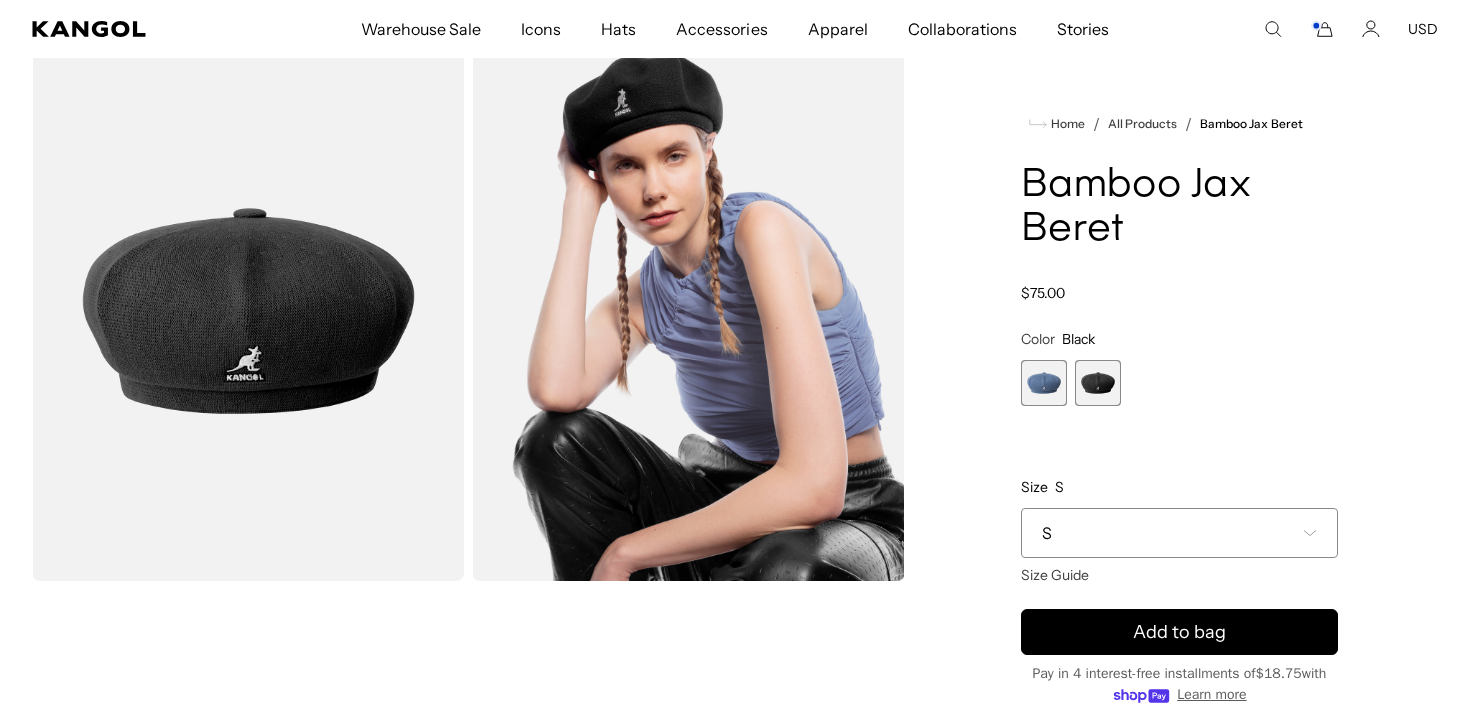 scroll, scrollTop: 0, scrollLeft: 0, axis: both 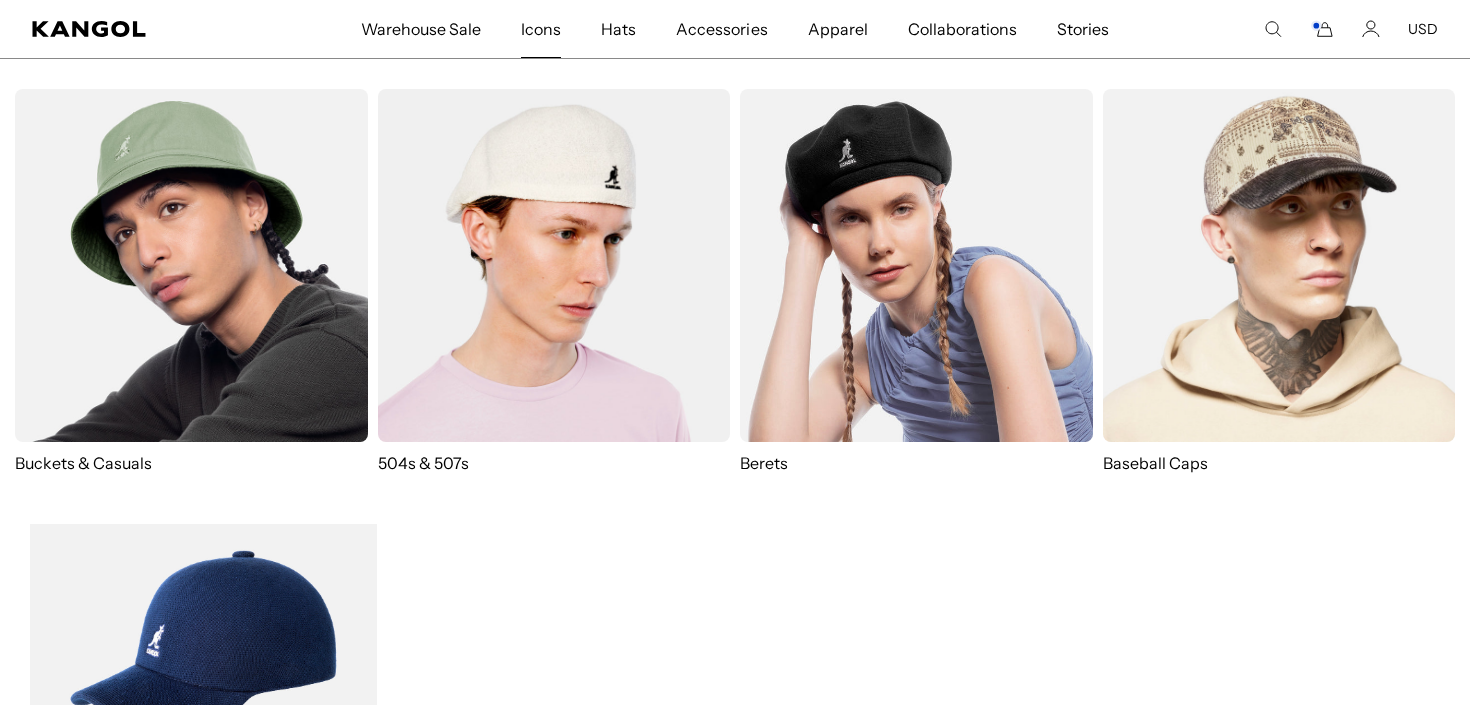 click at bounding box center (554, 265) 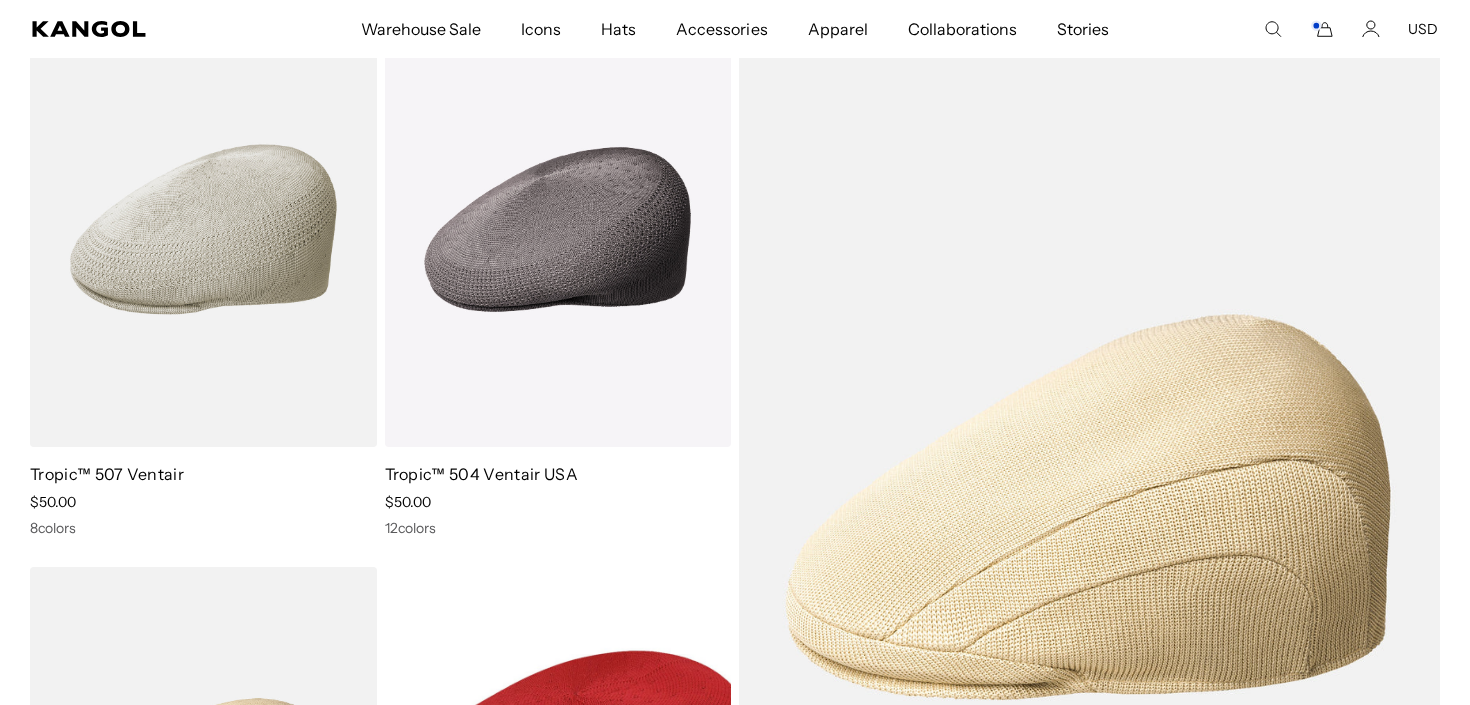 scroll, scrollTop: 212, scrollLeft: 0, axis: vertical 